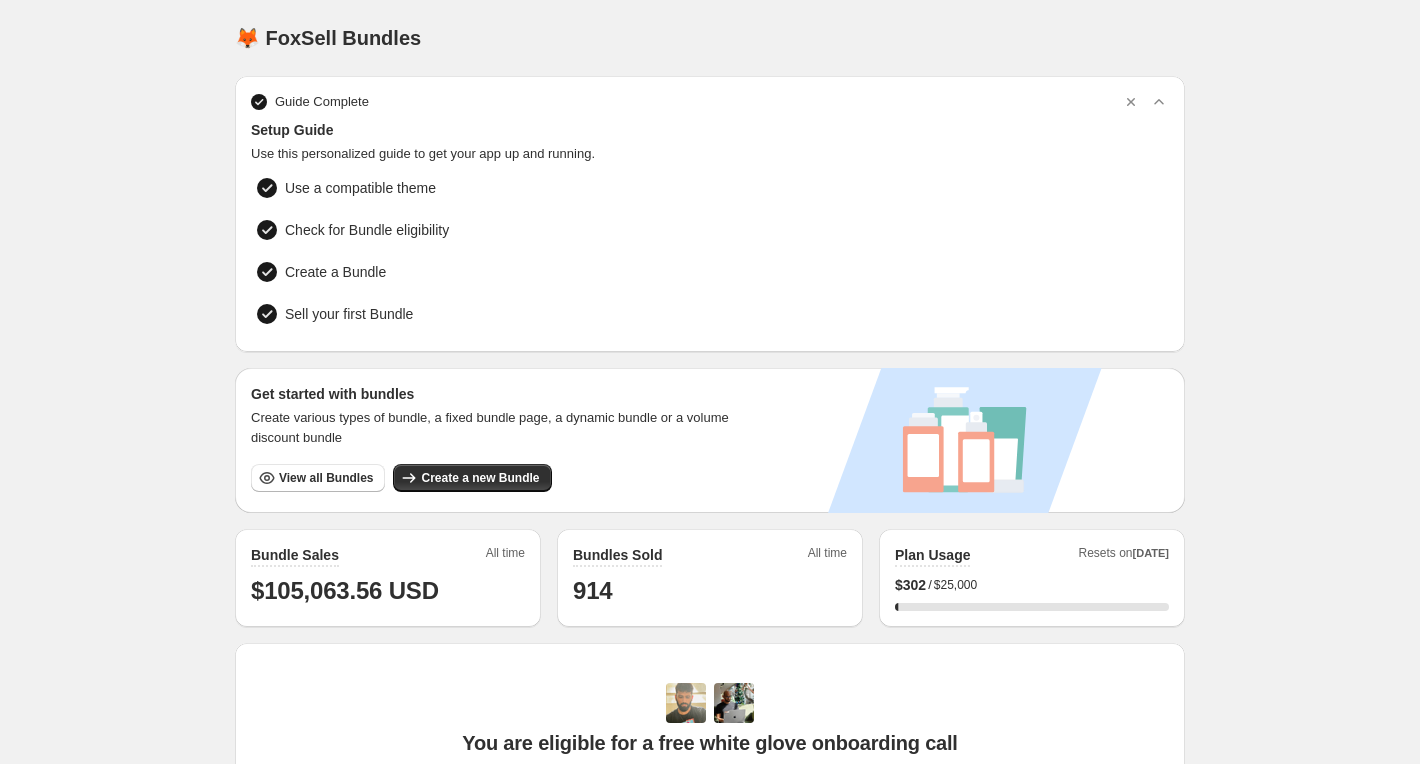 scroll, scrollTop: 151, scrollLeft: 0, axis: vertical 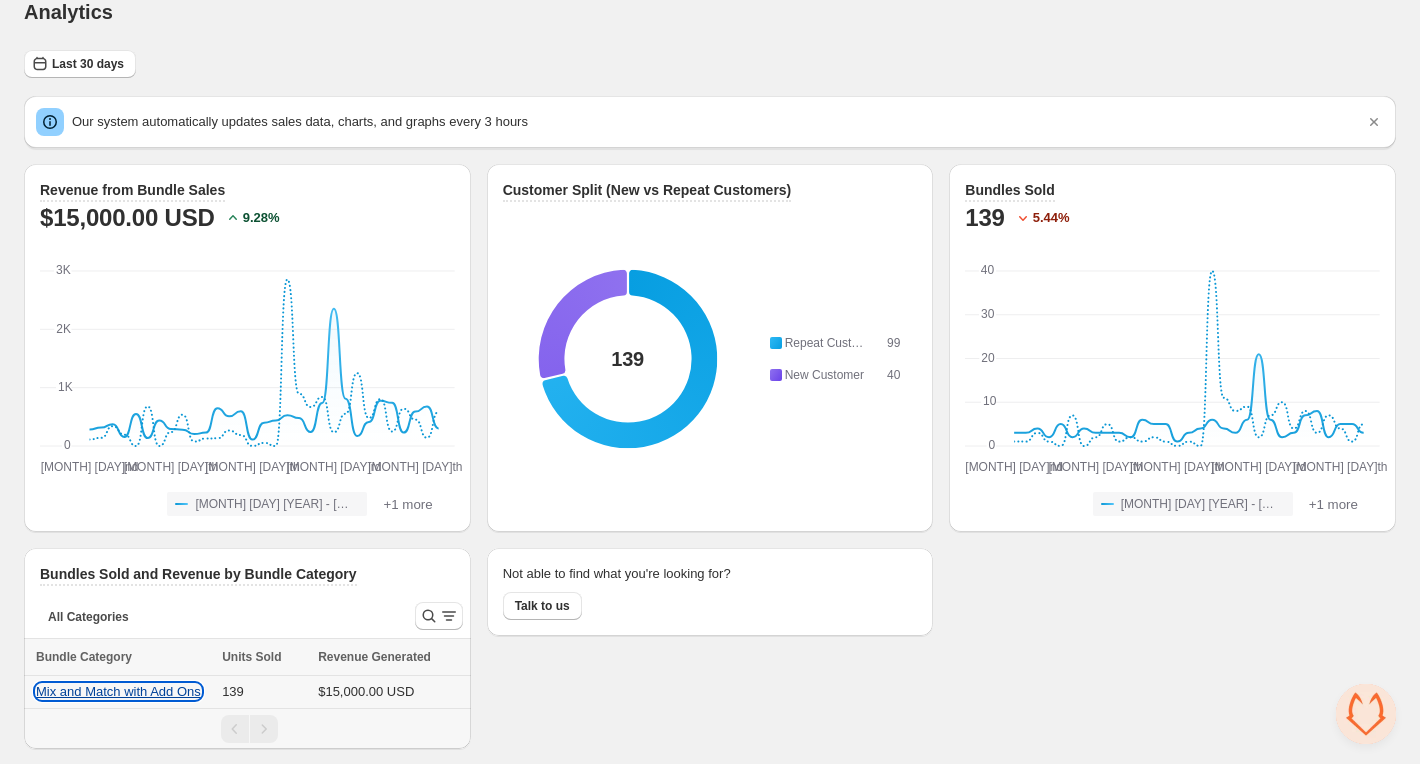 click on "Mix and Match with Add Ons" at bounding box center (118, 691) 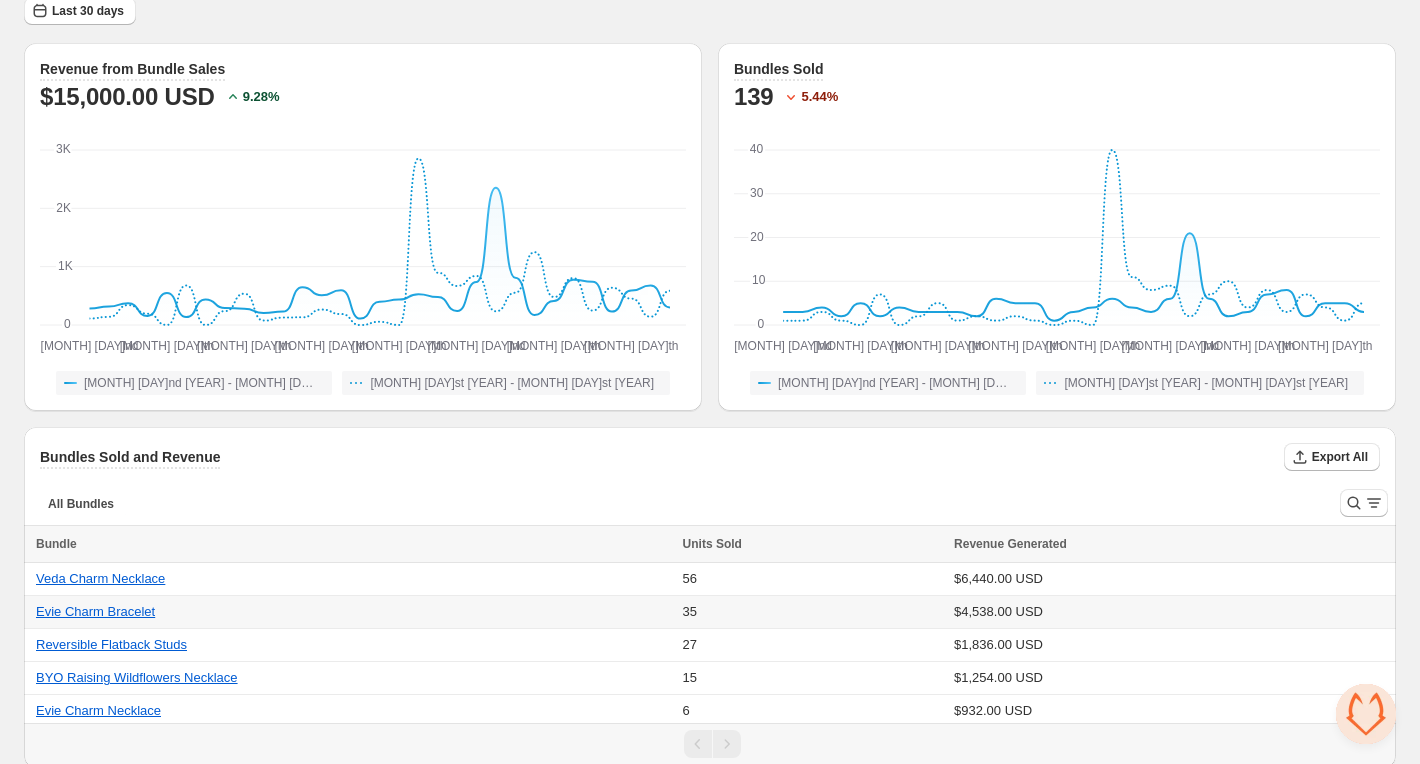 scroll, scrollTop: 97, scrollLeft: 0, axis: vertical 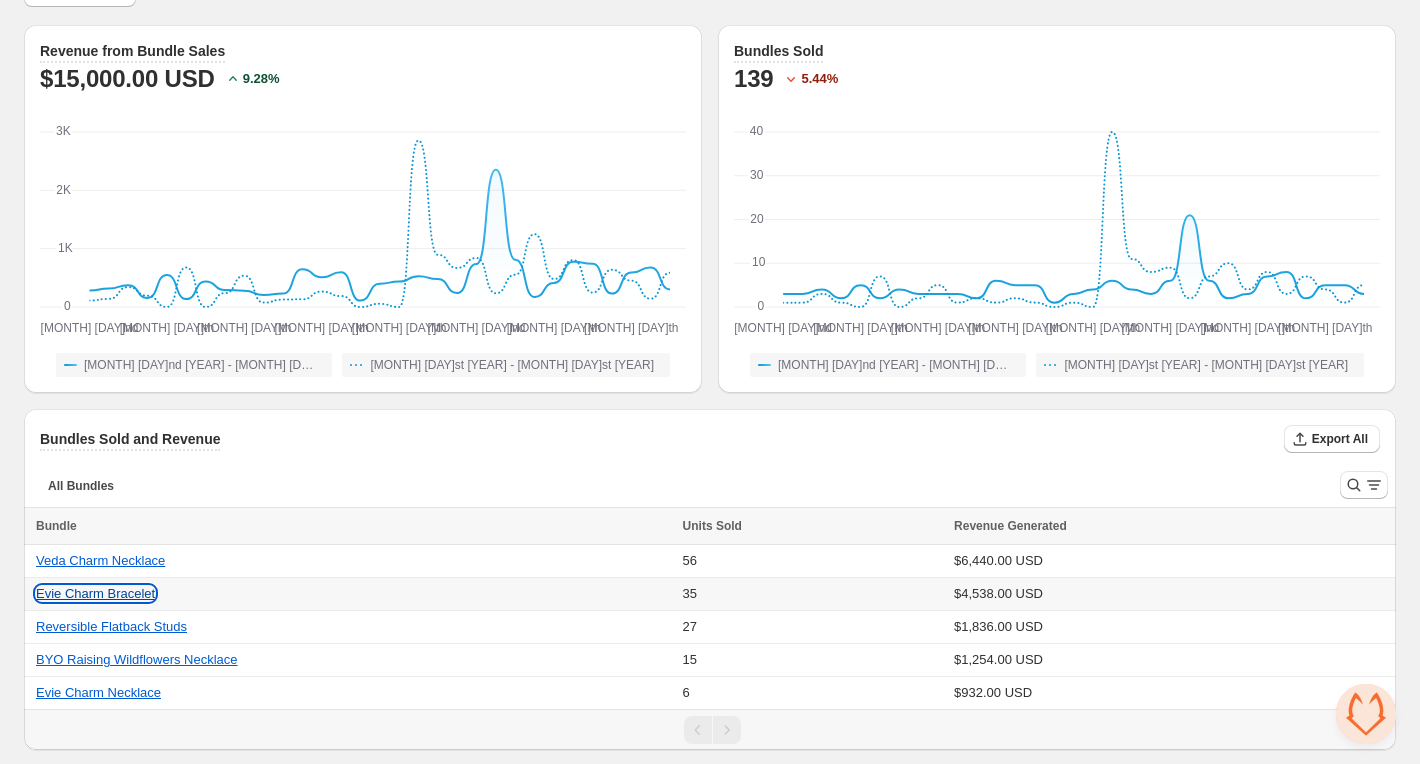 click on "Evie Charm Bracelet" at bounding box center [95, 593] 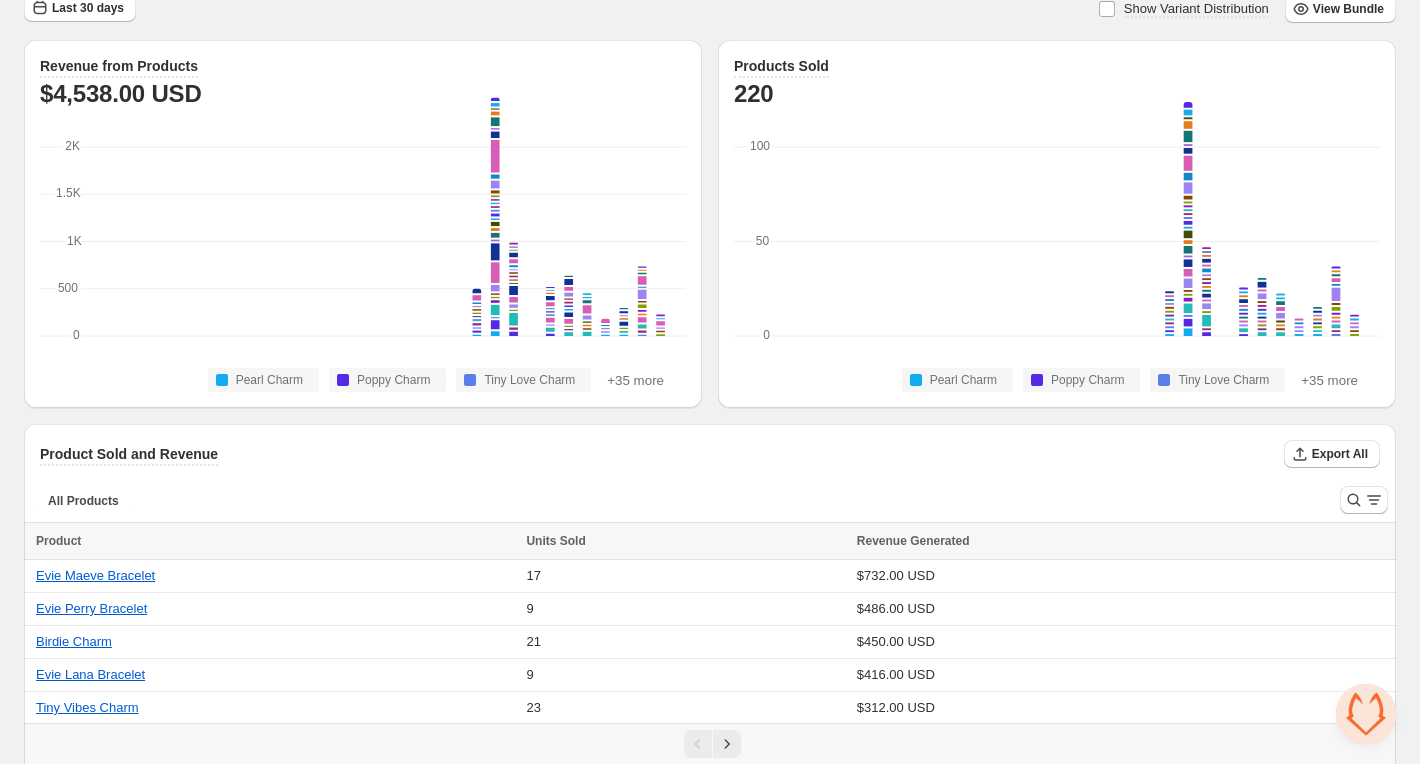 scroll, scrollTop: 130, scrollLeft: 0, axis: vertical 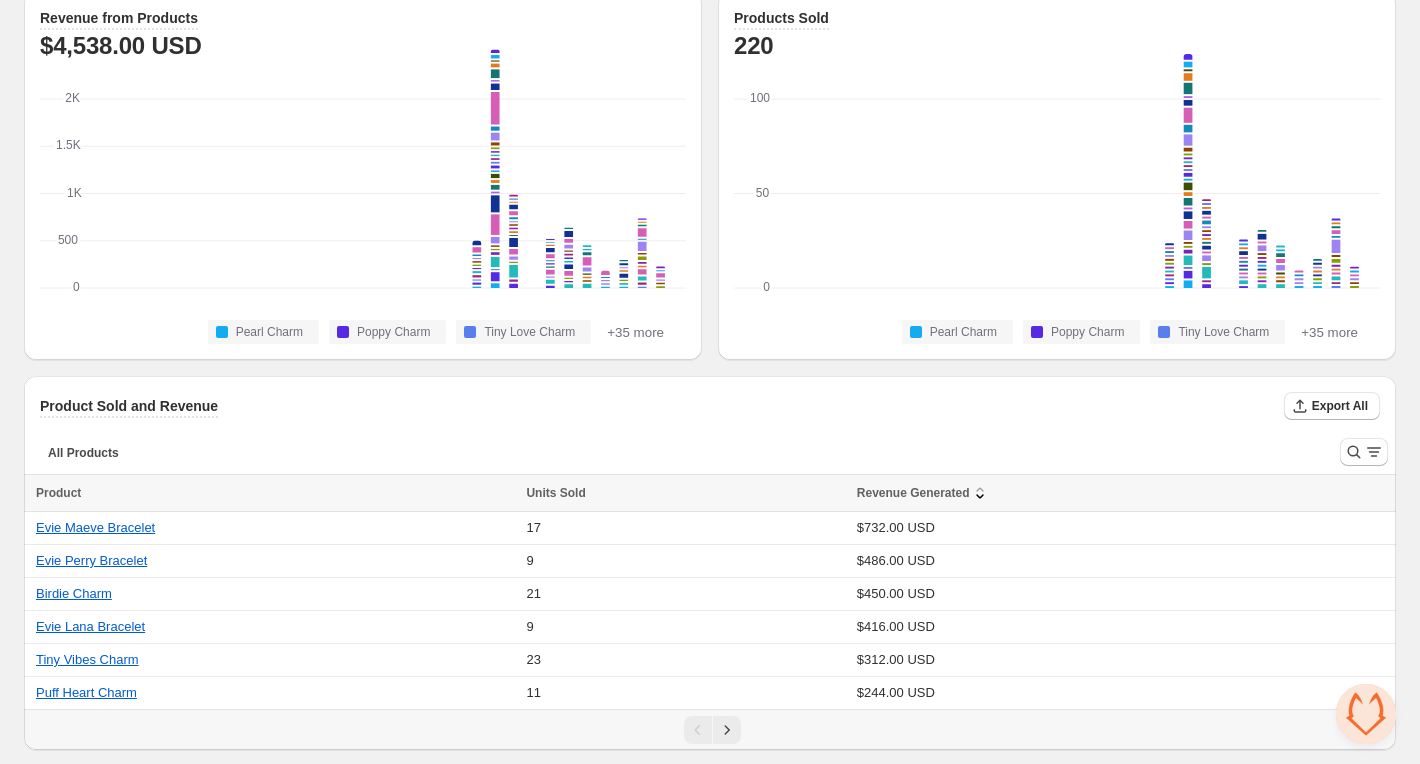 click on "Revenue Generated" at bounding box center [913, 493] 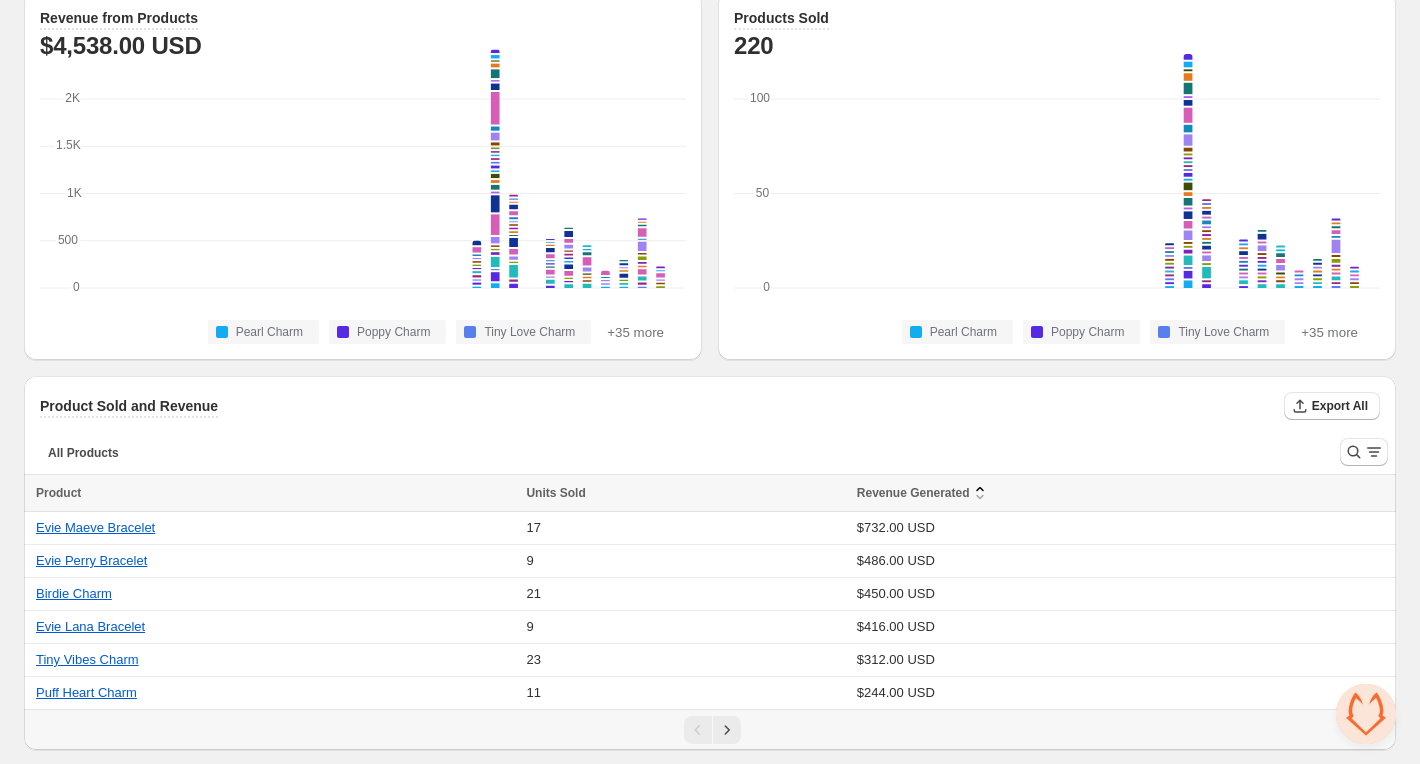 click on "Revenue Generated" at bounding box center [913, 493] 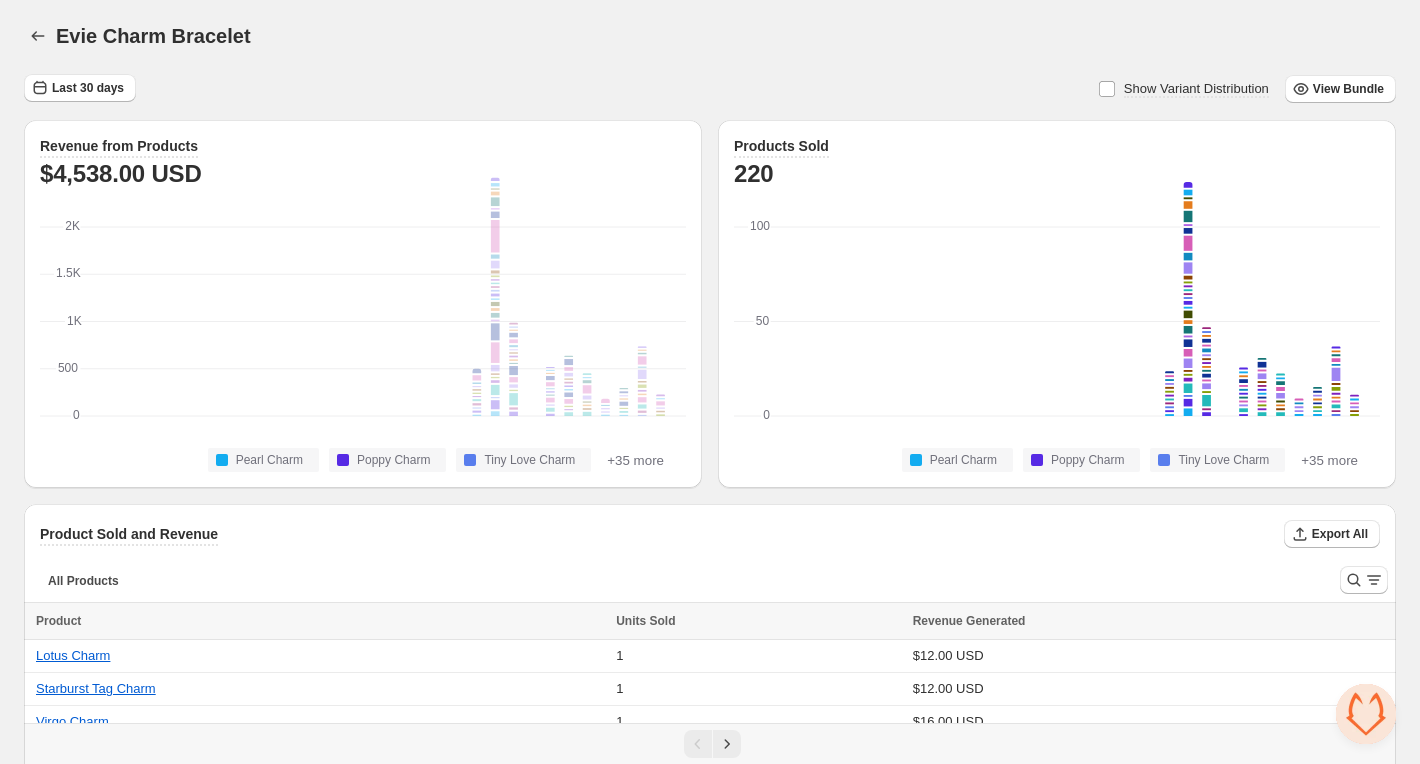 scroll, scrollTop: 0, scrollLeft: 0, axis: both 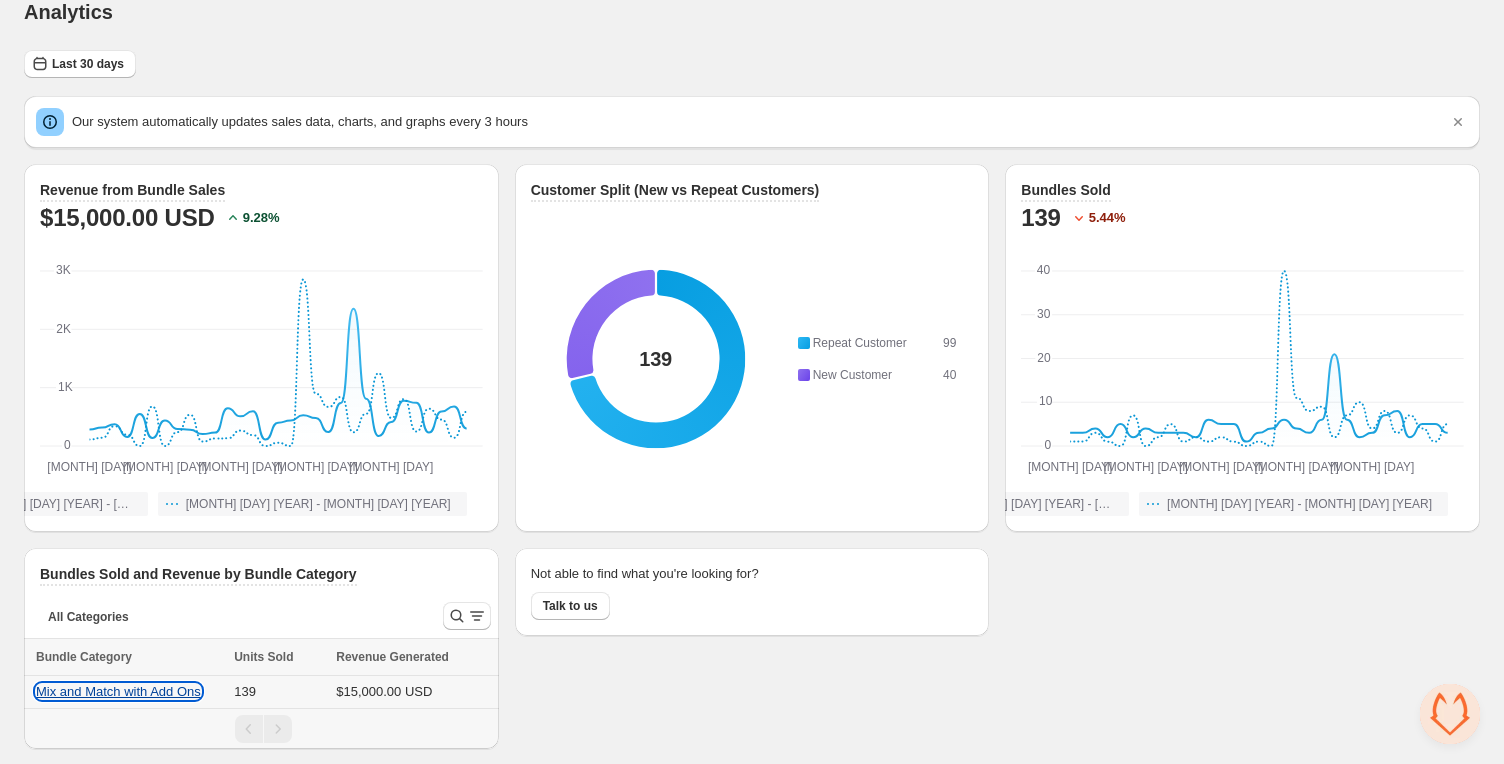 click on "Mix and Match with Add Ons" at bounding box center [118, 691] 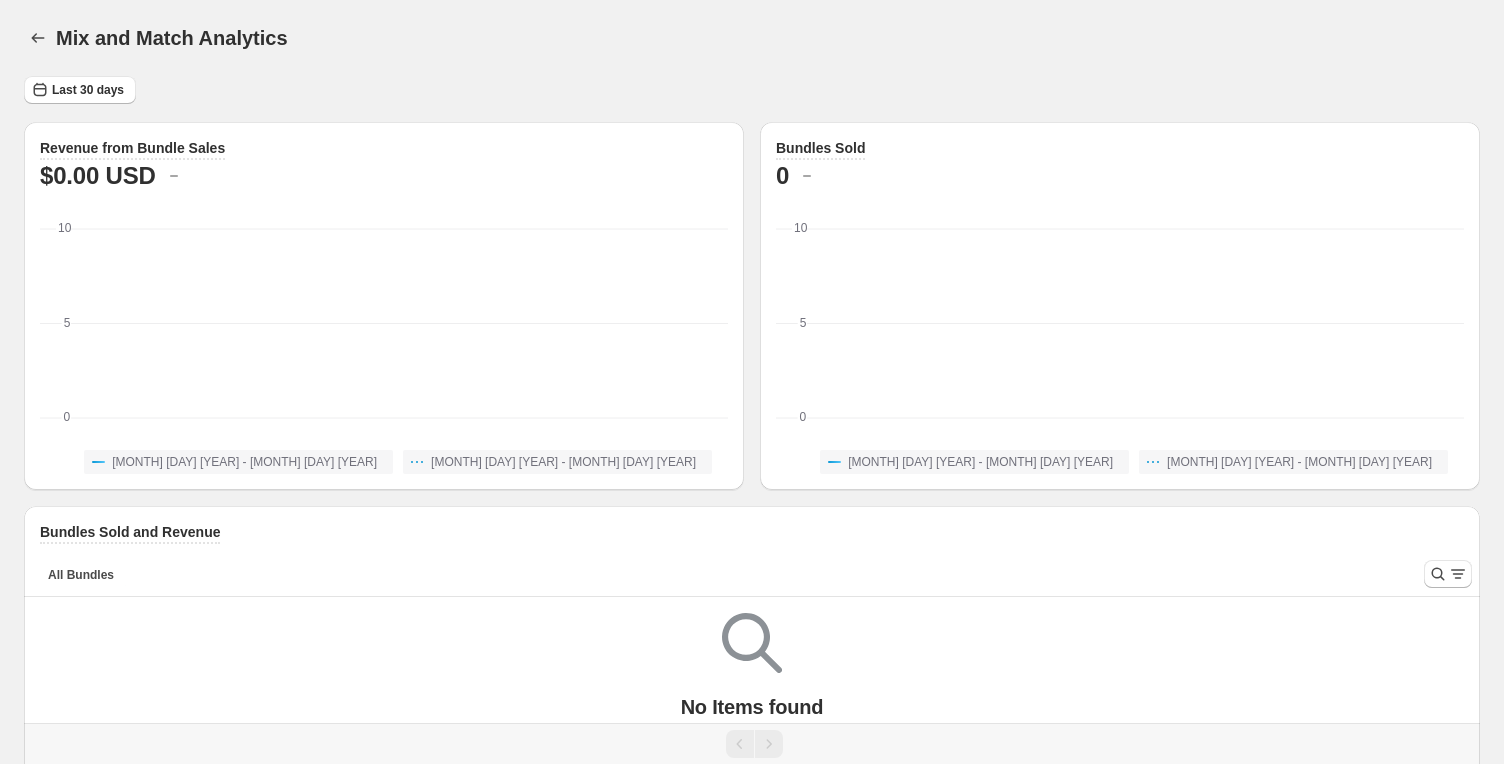 scroll, scrollTop: 0, scrollLeft: 0, axis: both 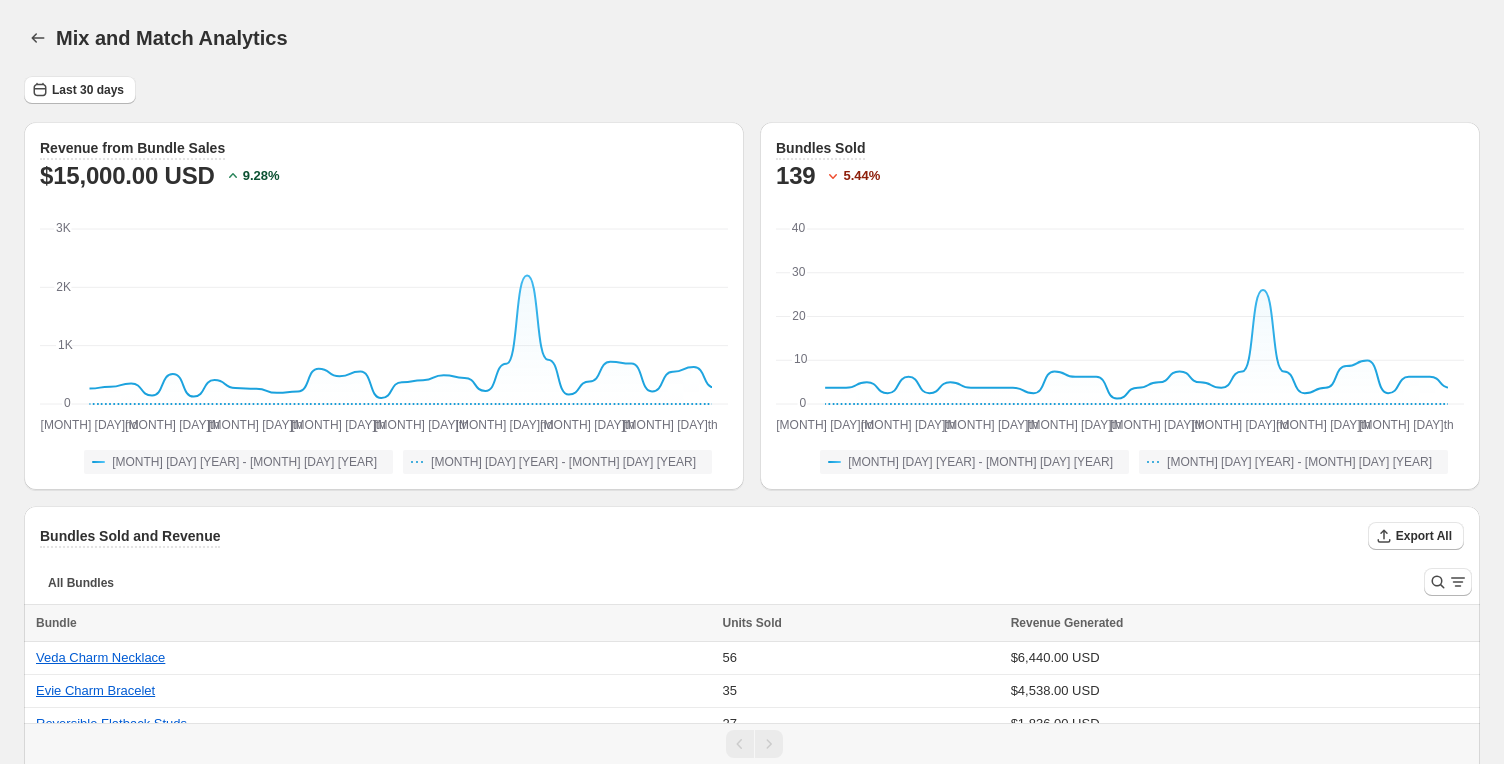 click on "Mix and Match Analytics. This page is ready Mix and Match Analytics" at bounding box center [752, 38] 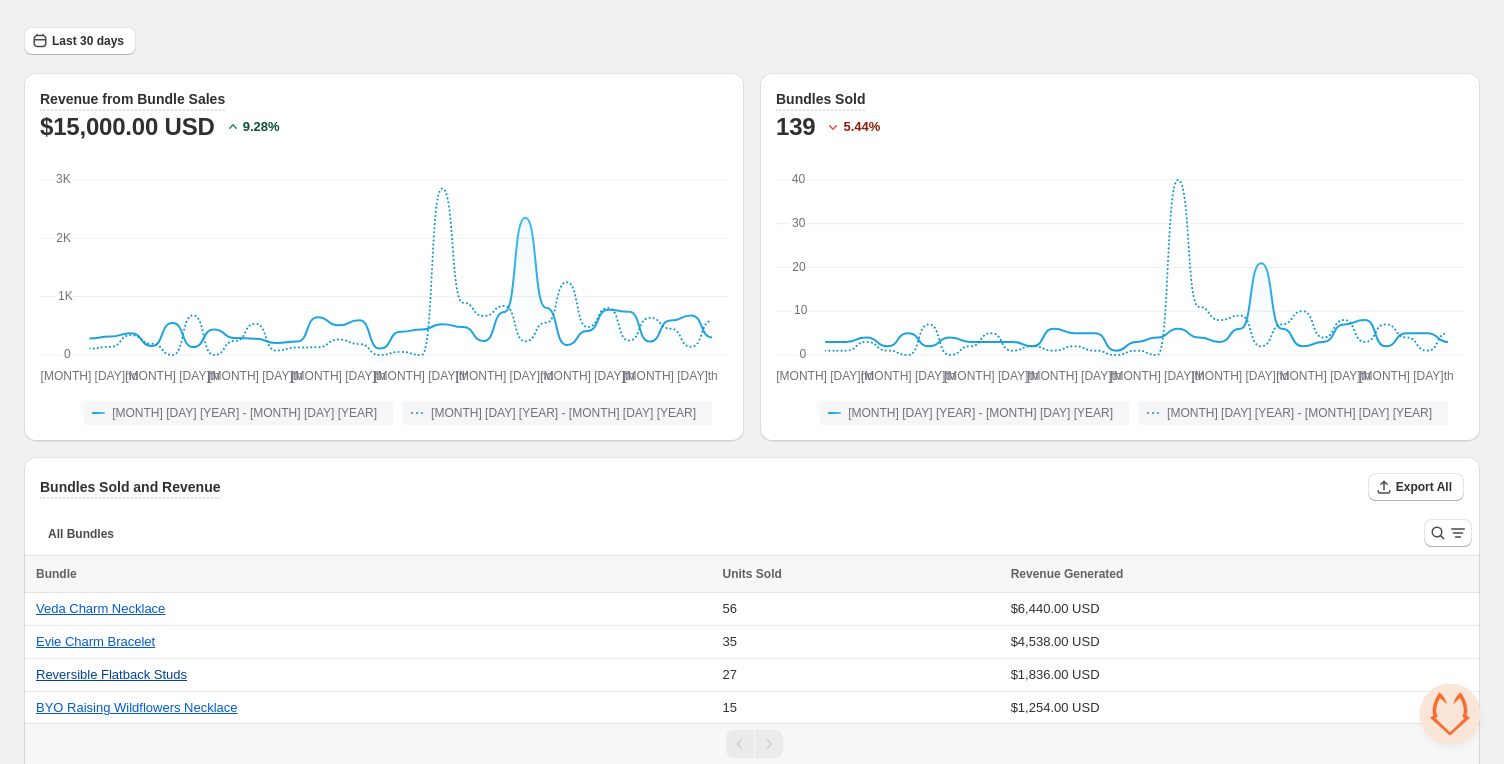 scroll, scrollTop: 97, scrollLeft: 0, axis: vertical 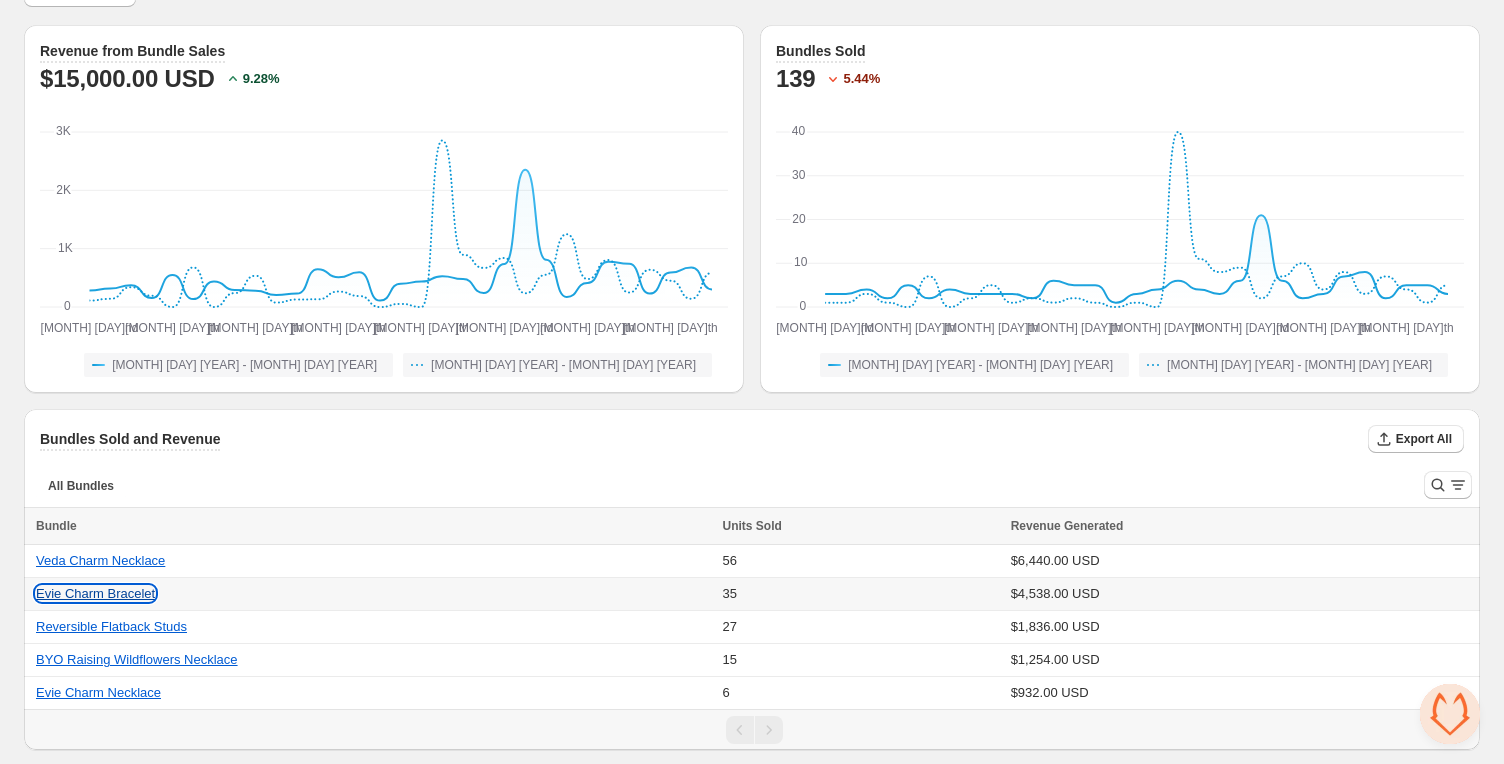 click on "Evie Charm Bracelet" at bounding box center [95, 593] 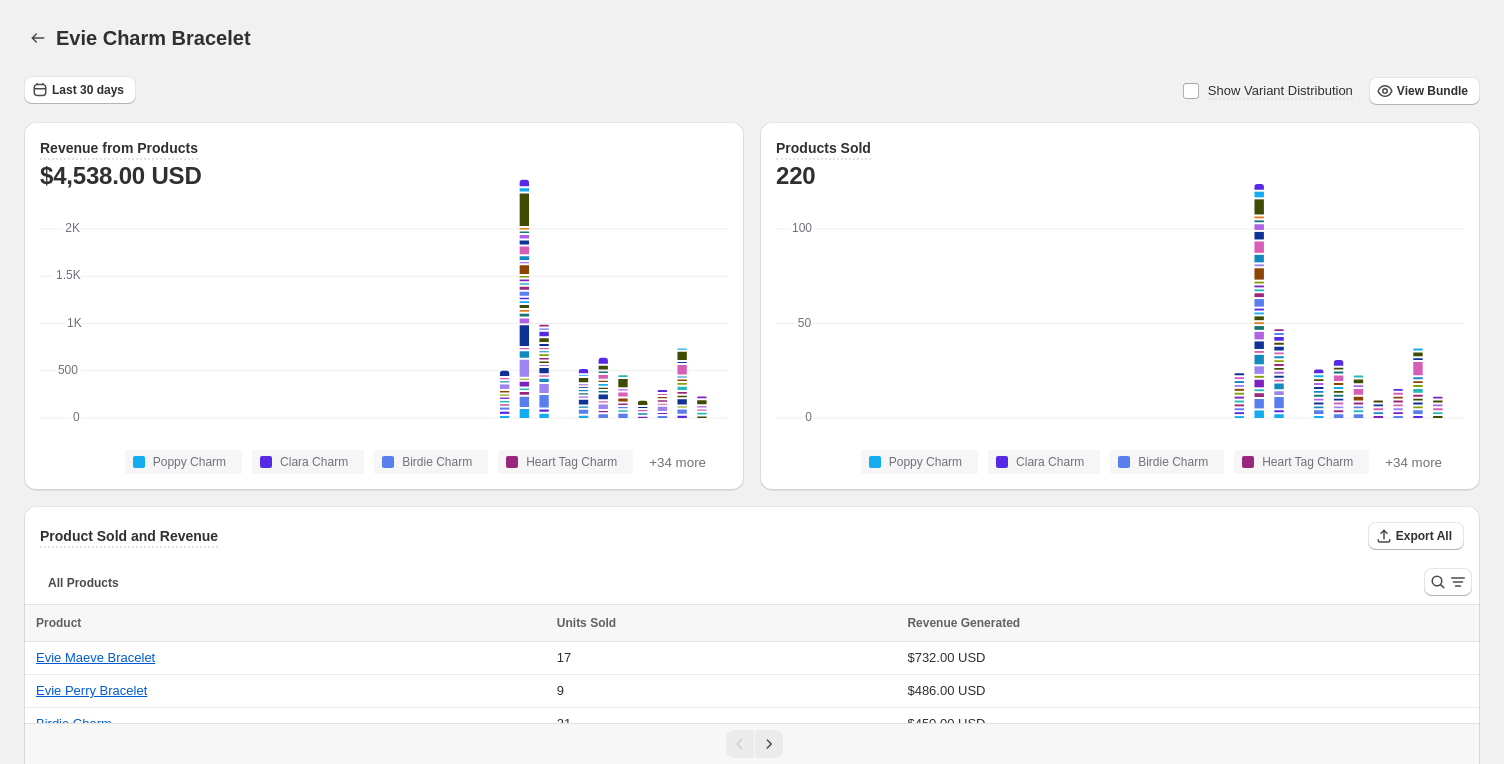 scroll, scrollTop: 130, scrollLeft: 0, axis: vertical 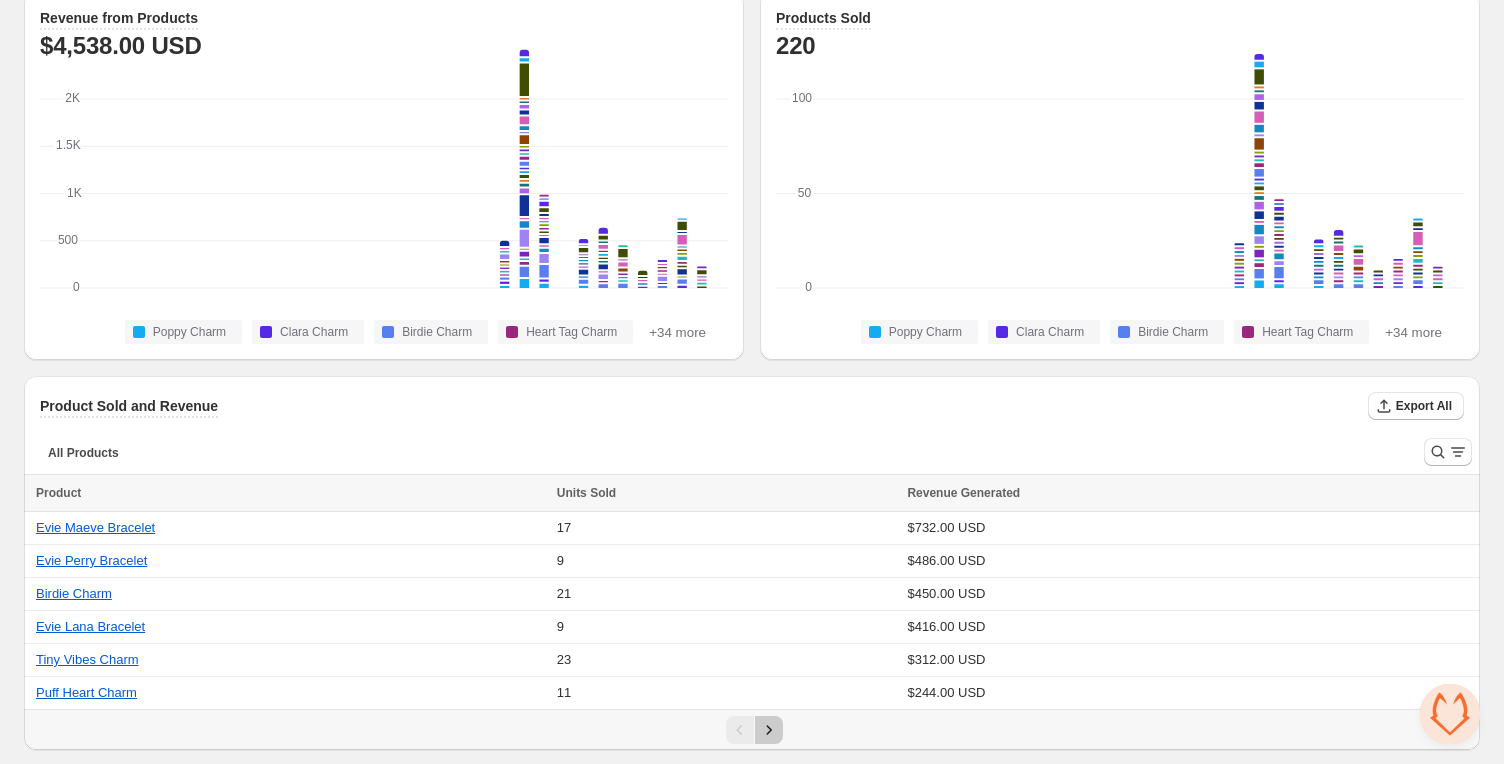 click 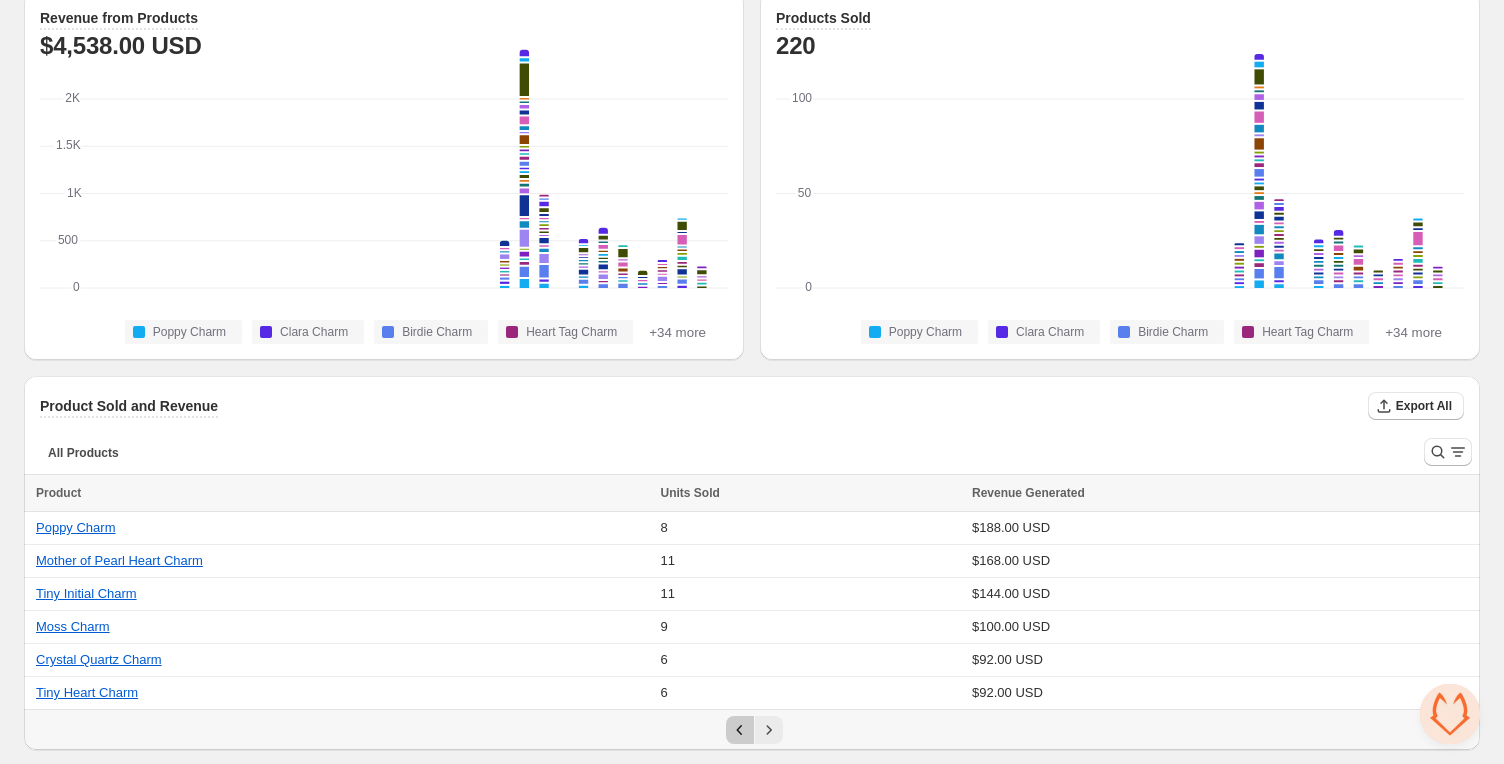 click 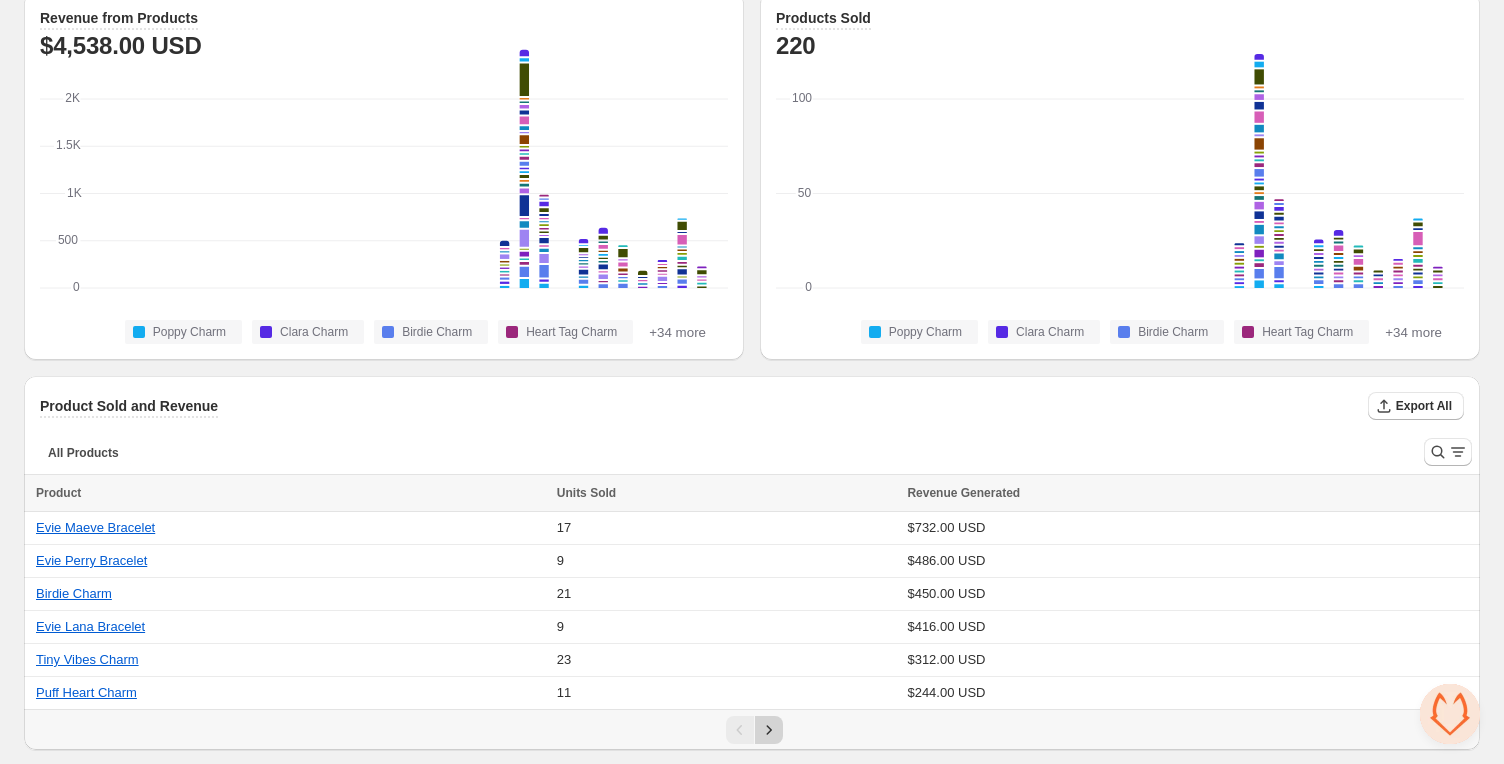 click 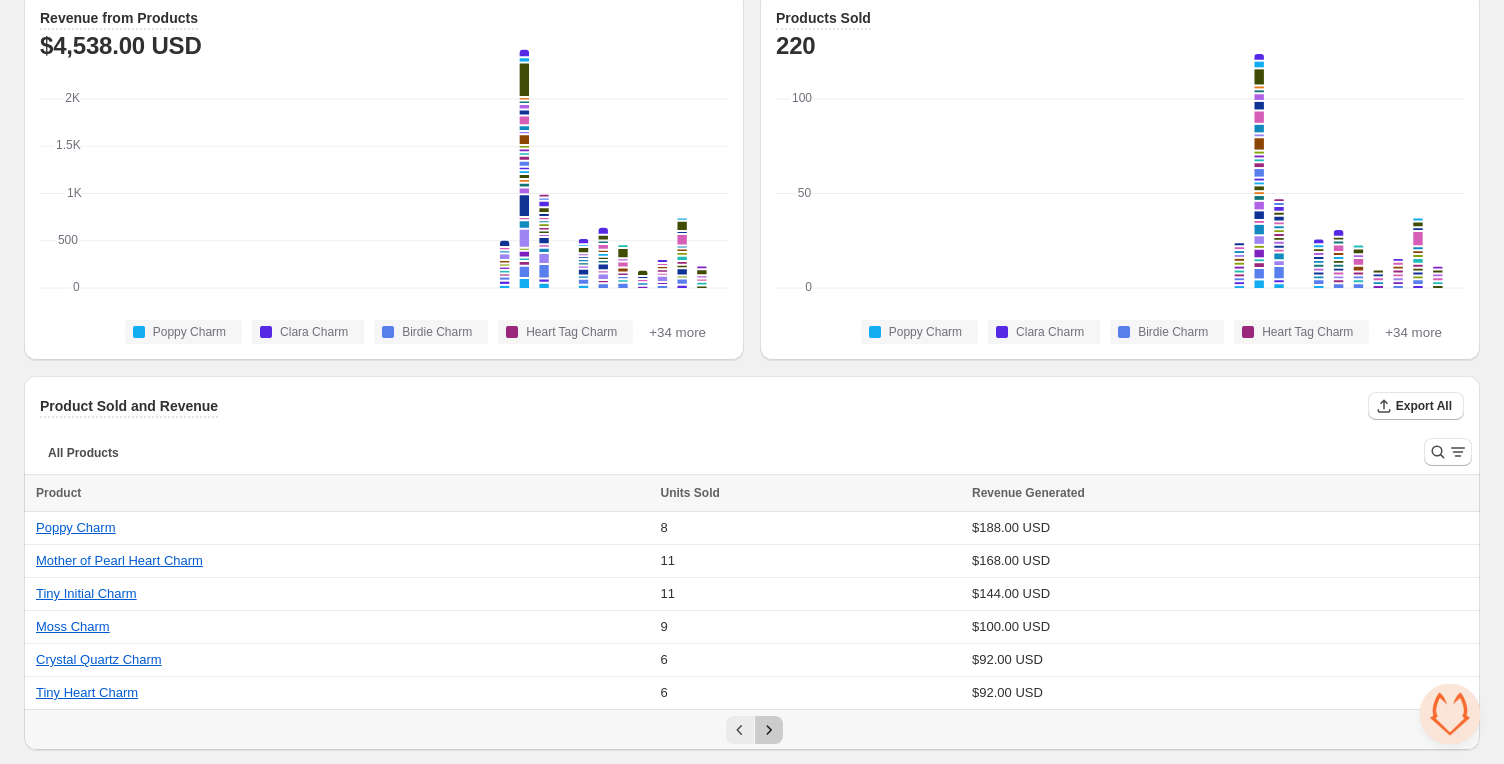 click 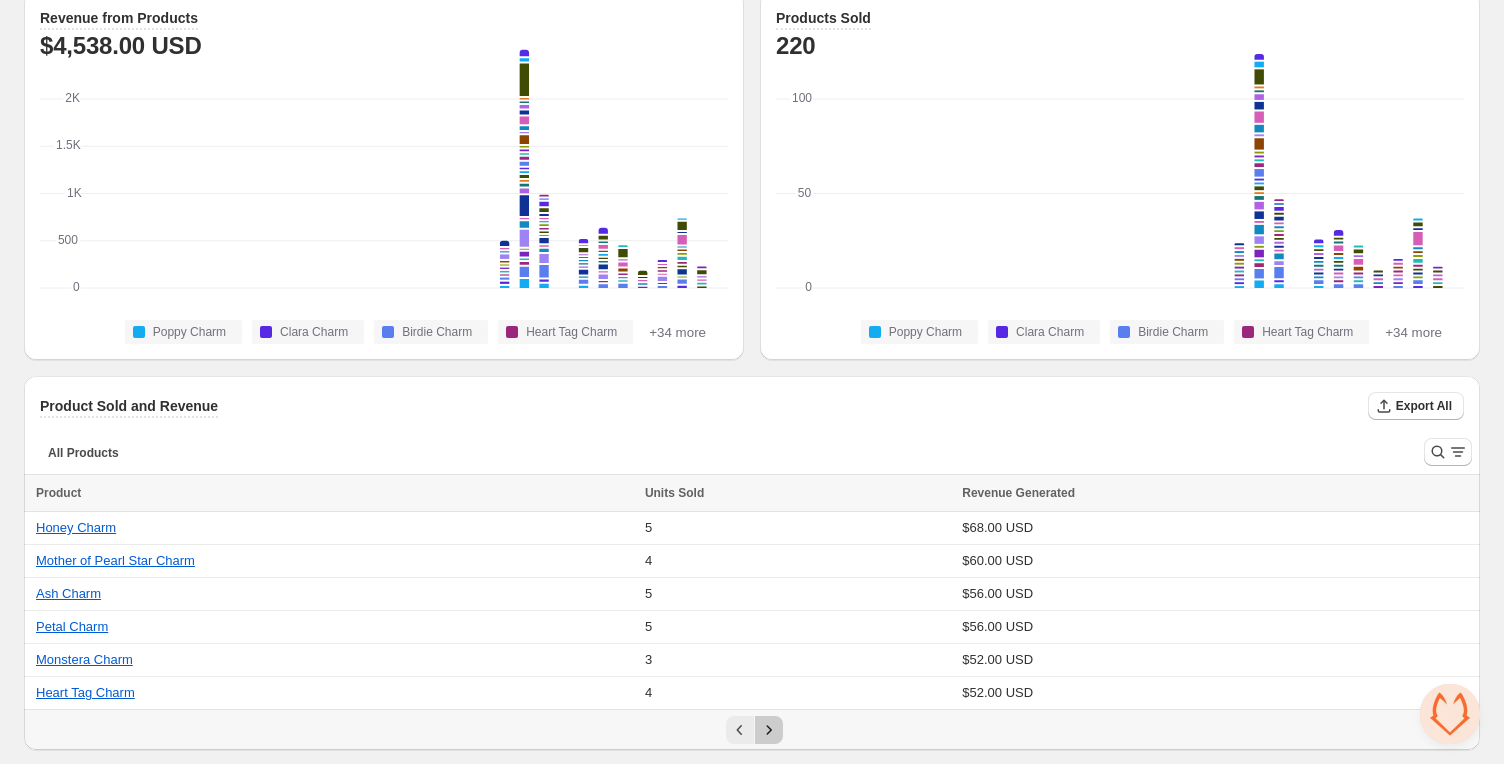 click 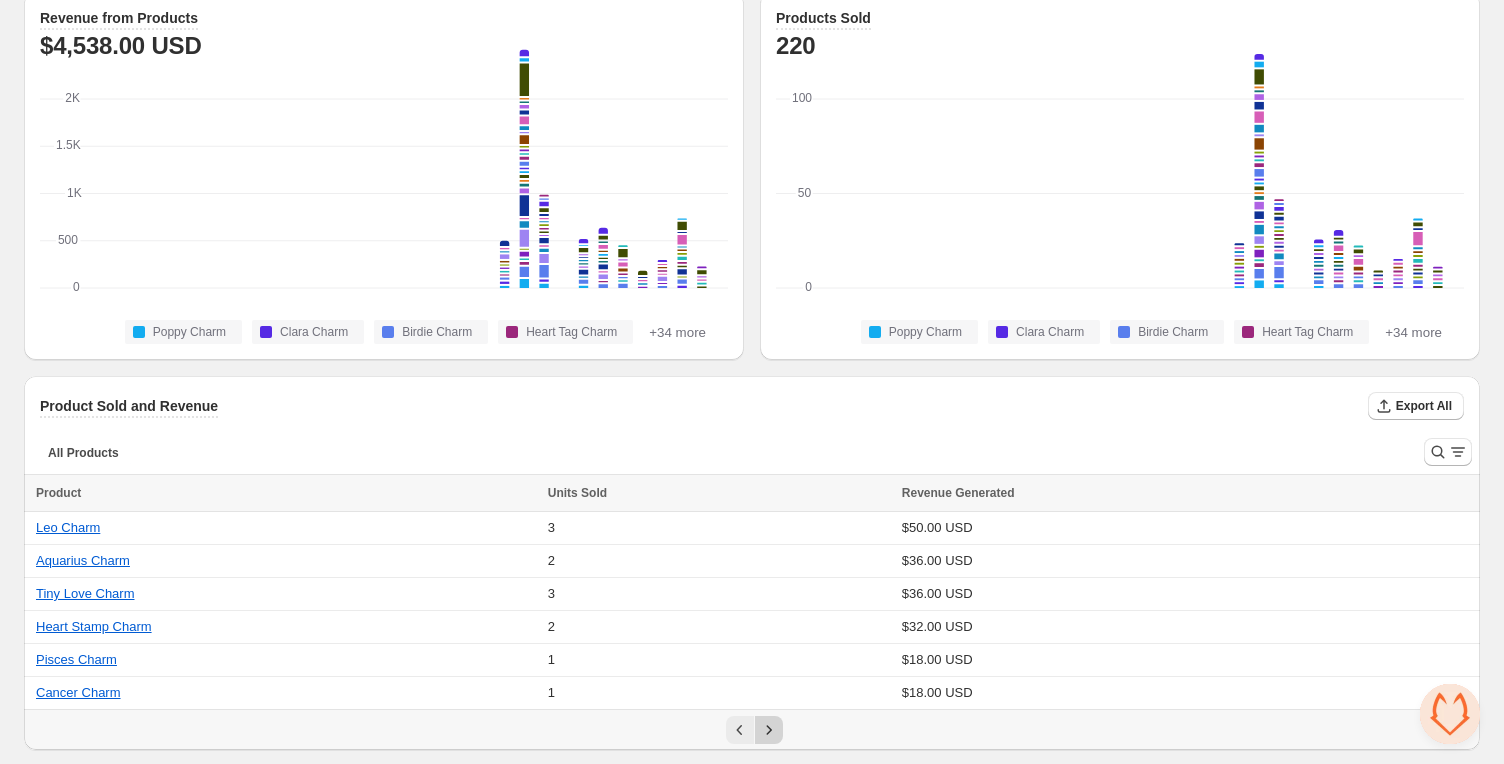 click 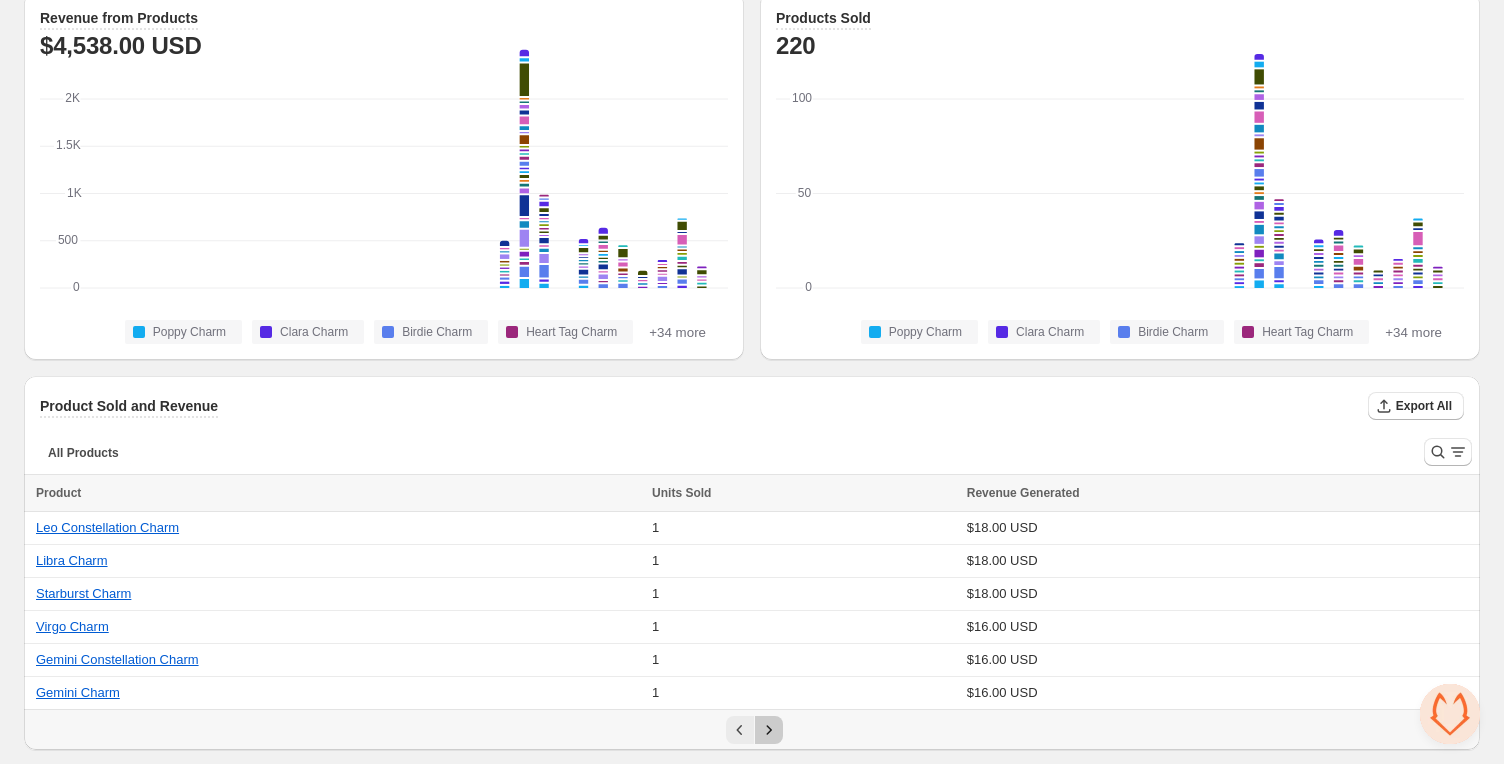 click 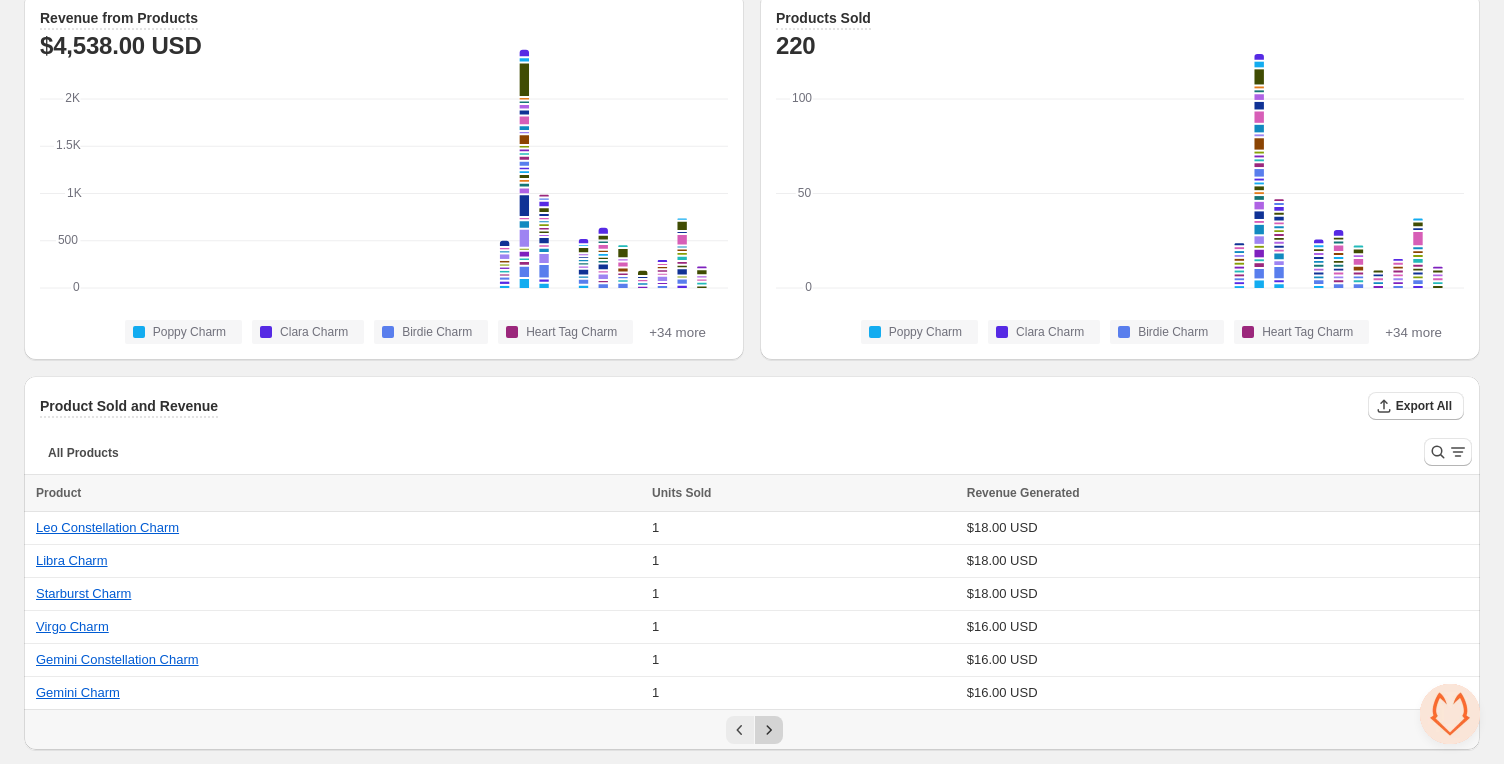scroll, scrollTop: 60, scrollLeft: 0, axis: vertical 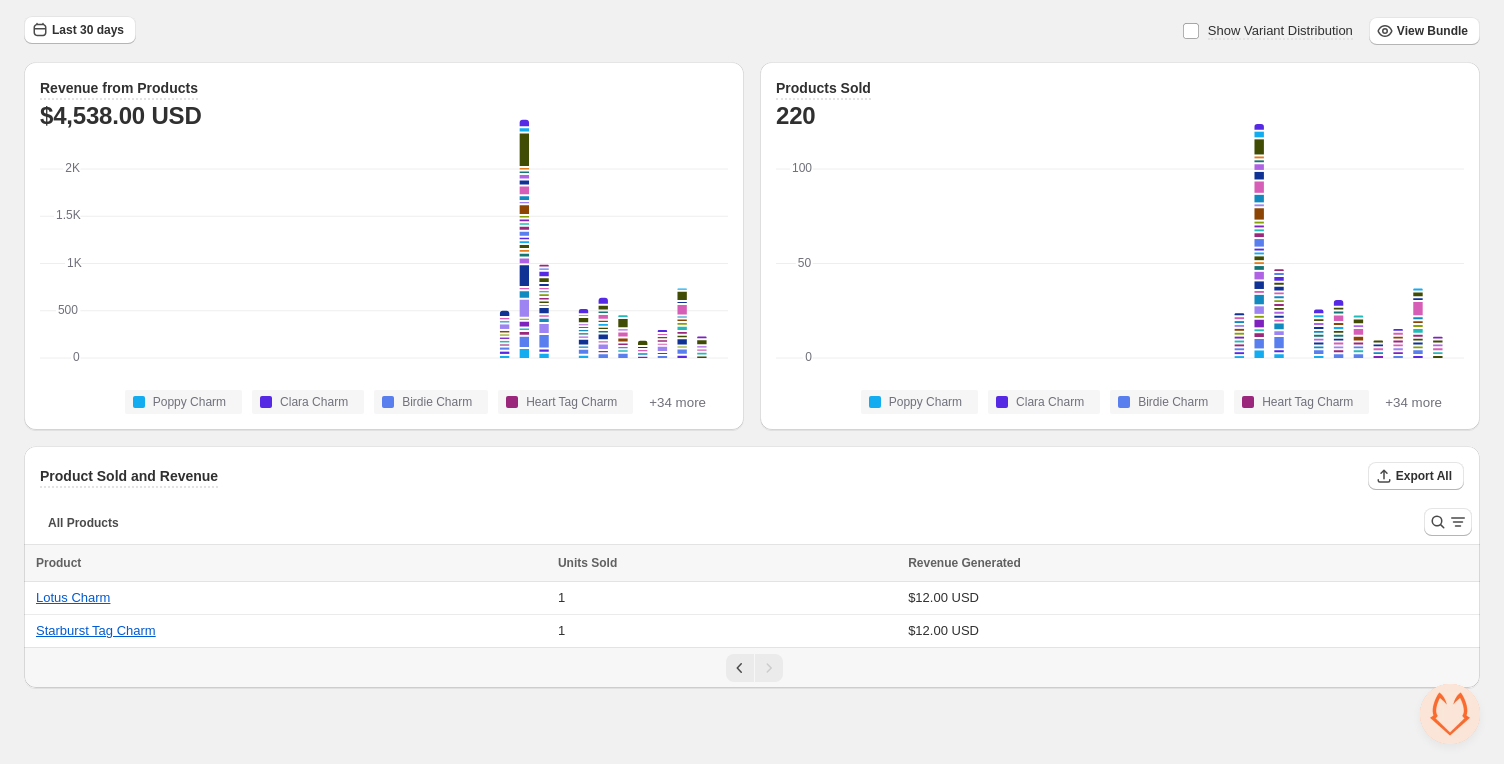 click at bounding box center [740, 668] 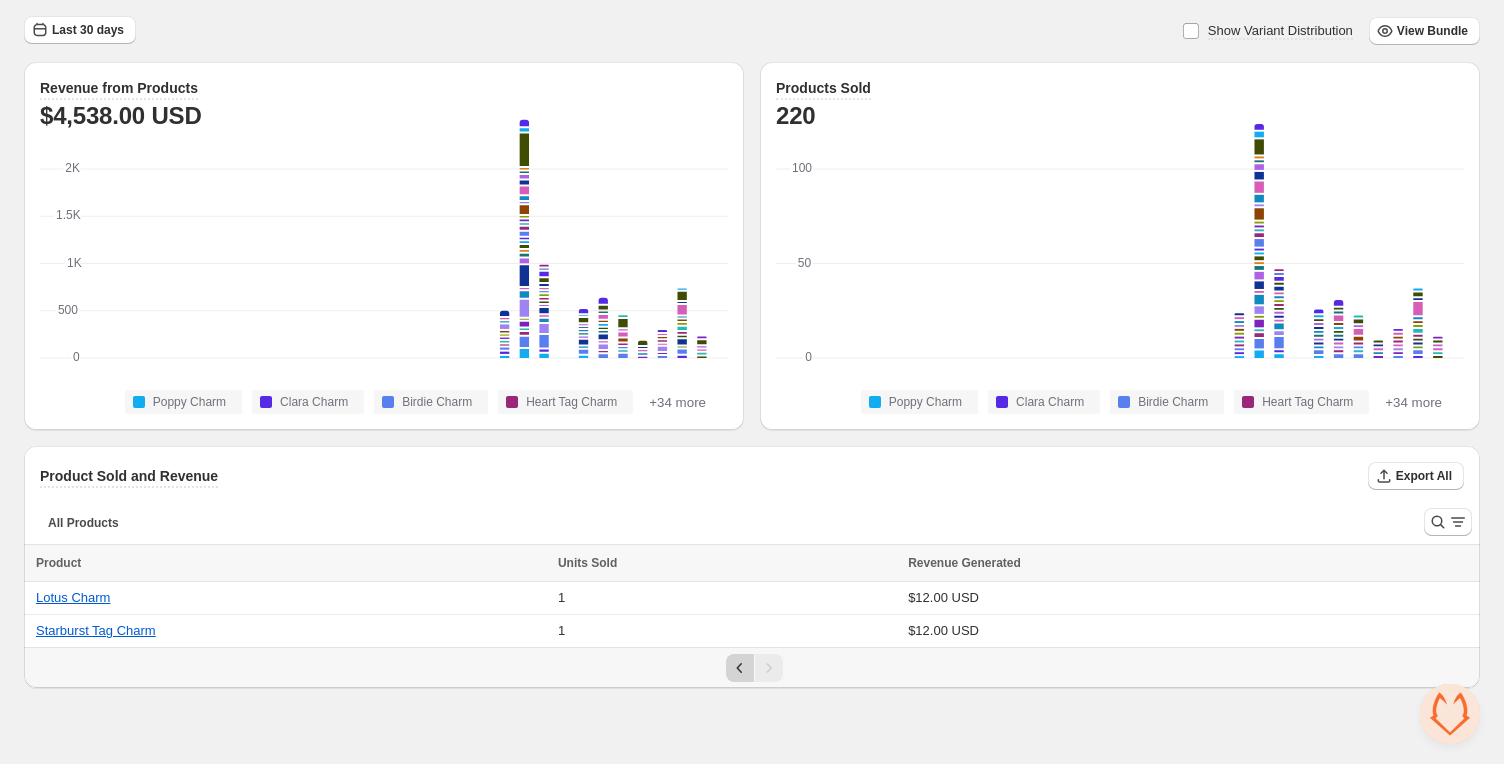 click 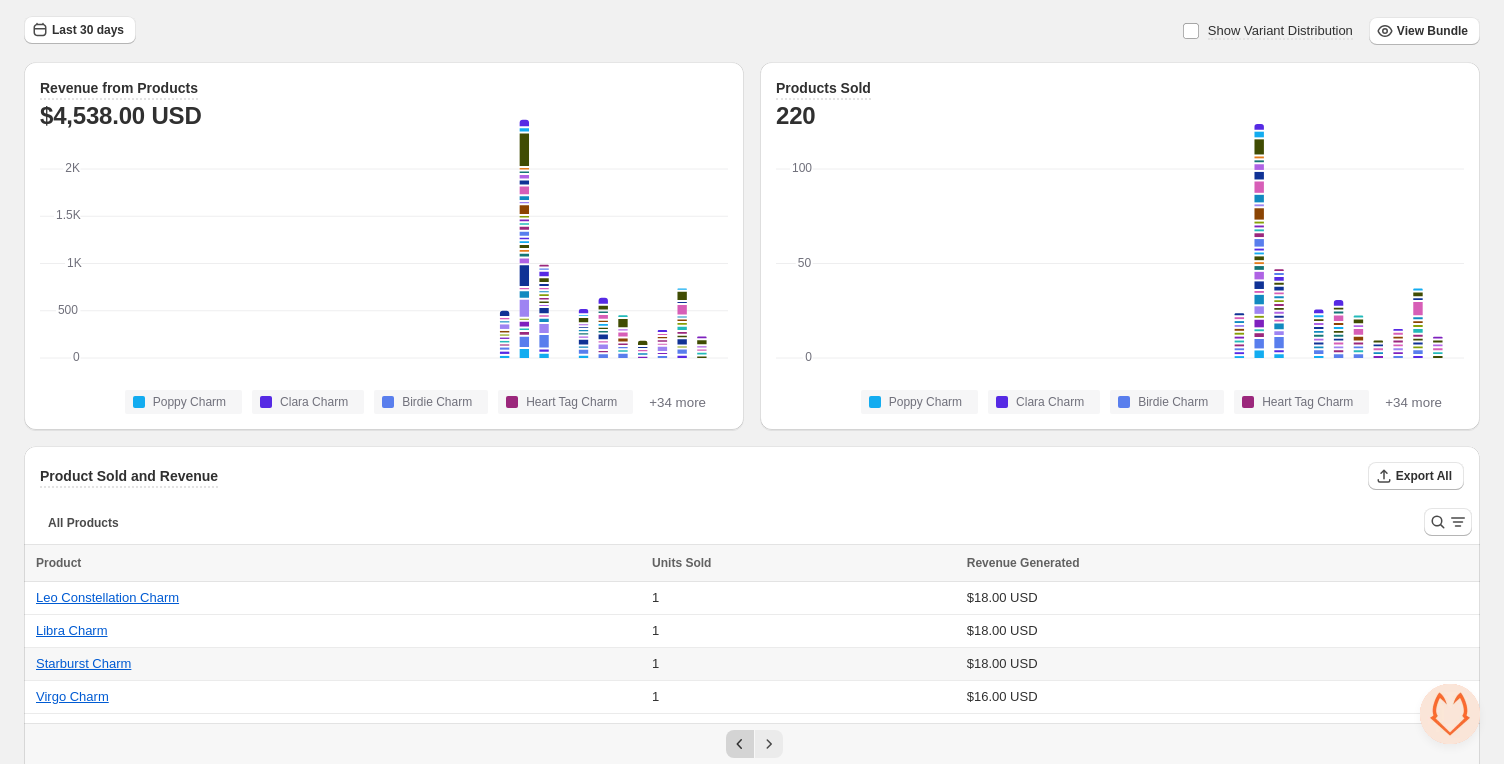click on "1" at bounding box center [803, 664] 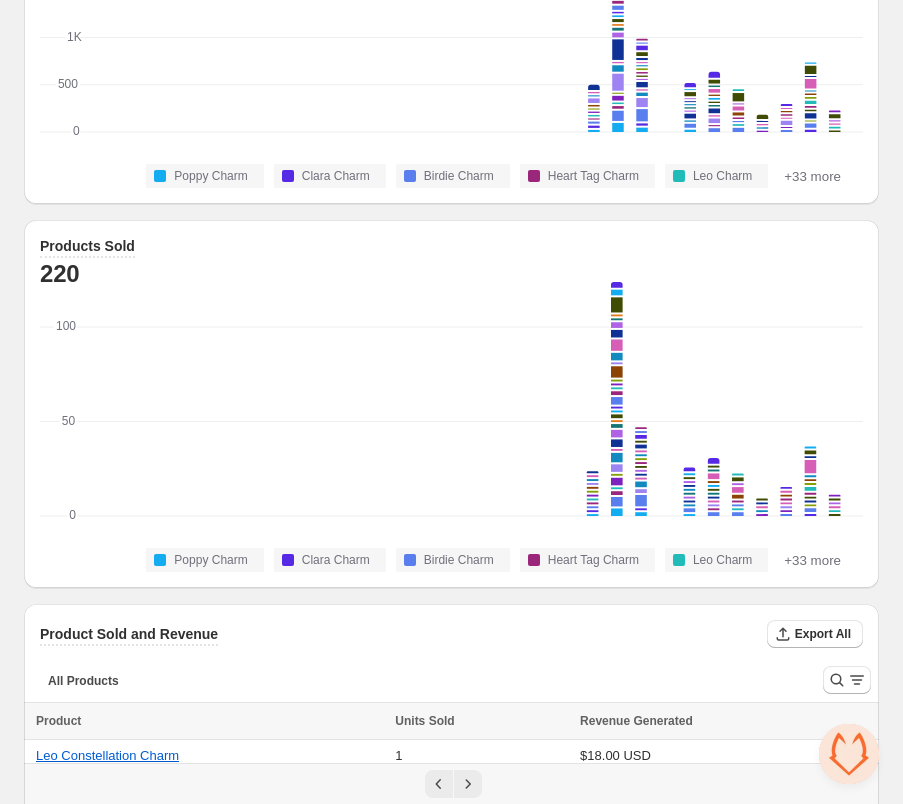 scroll, scrollTop: 474, scrollLeft: 0, axis: vertical 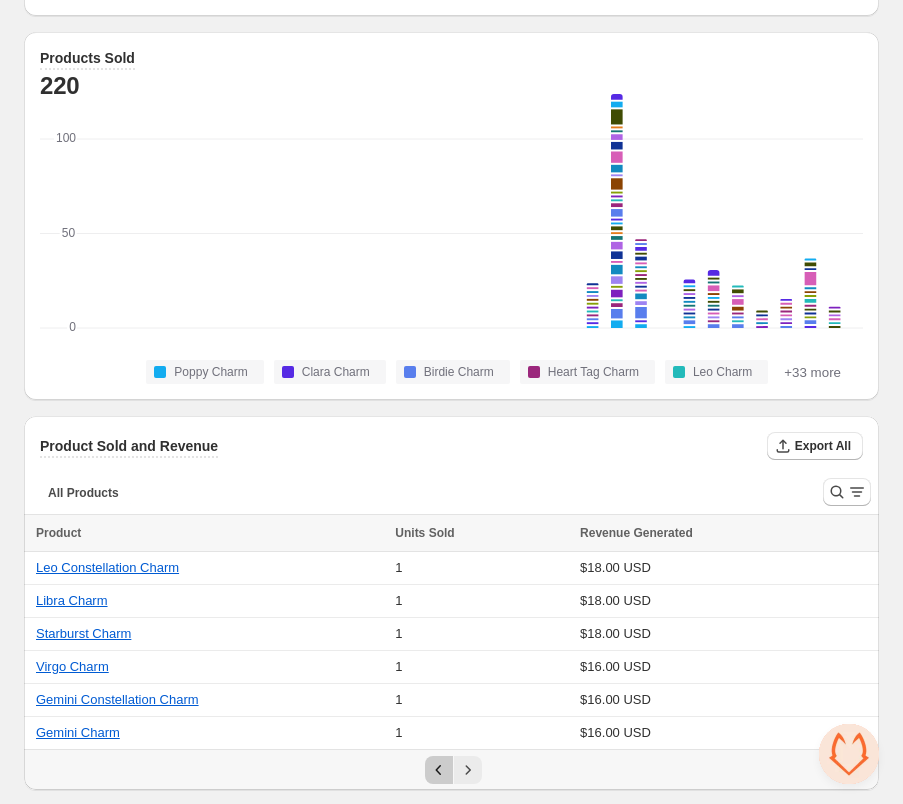 click 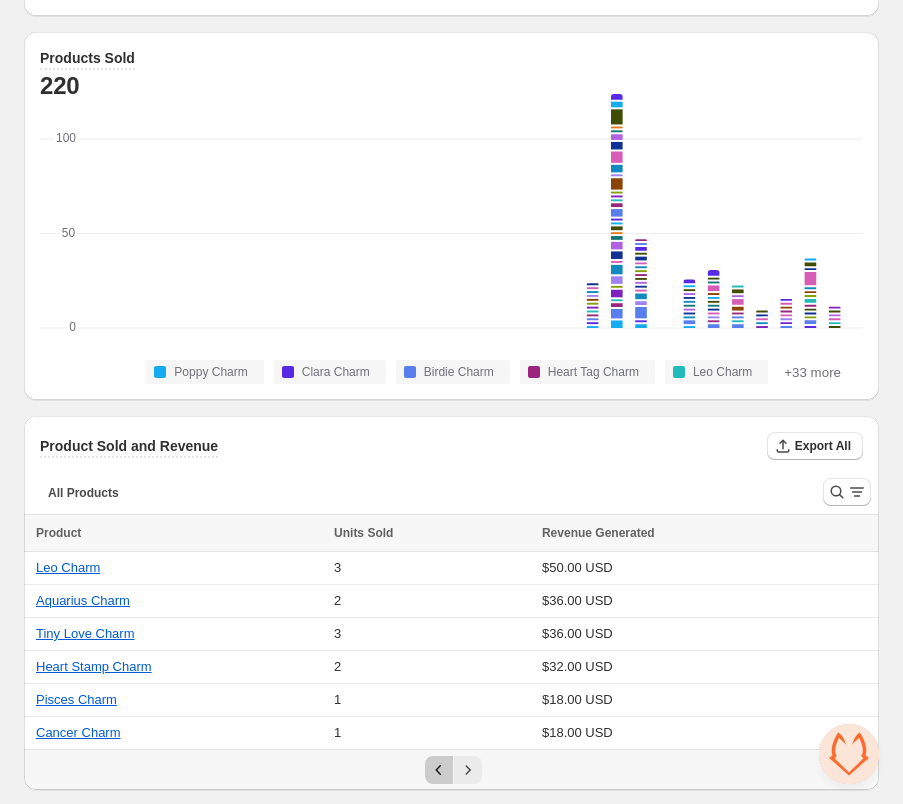 click 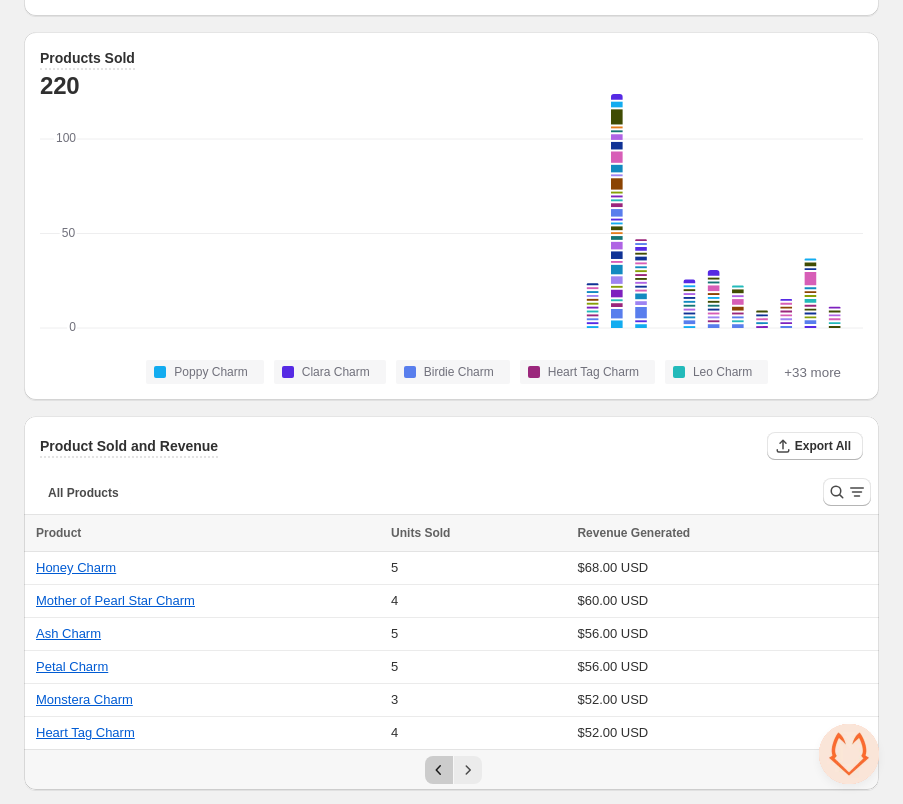 click 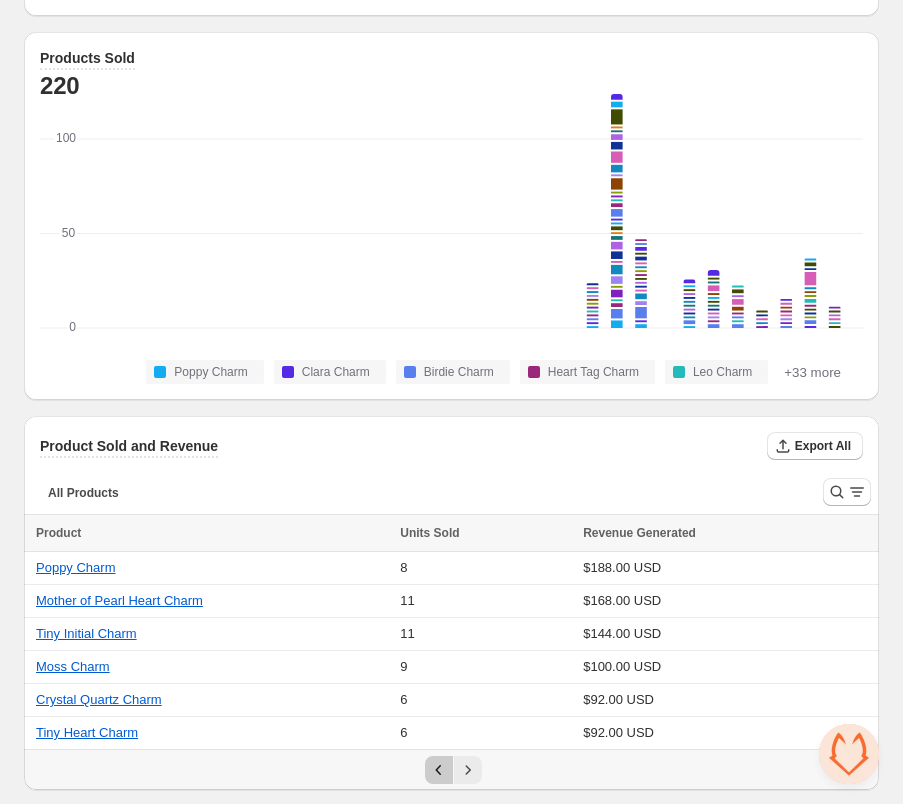 click 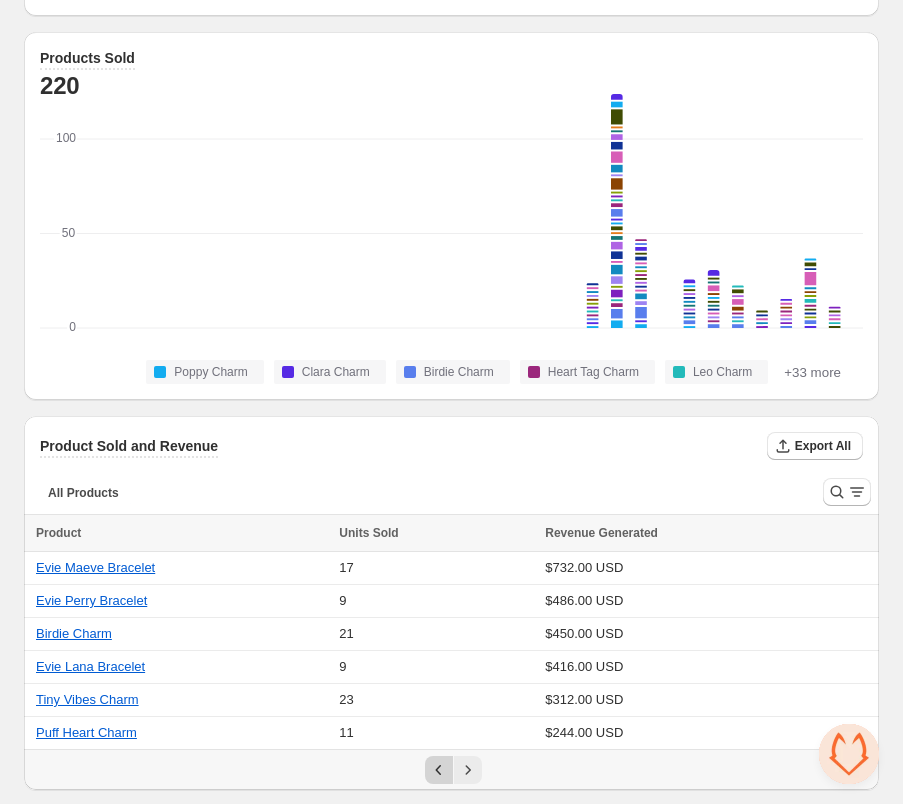 click at bounding box center [439, 770] 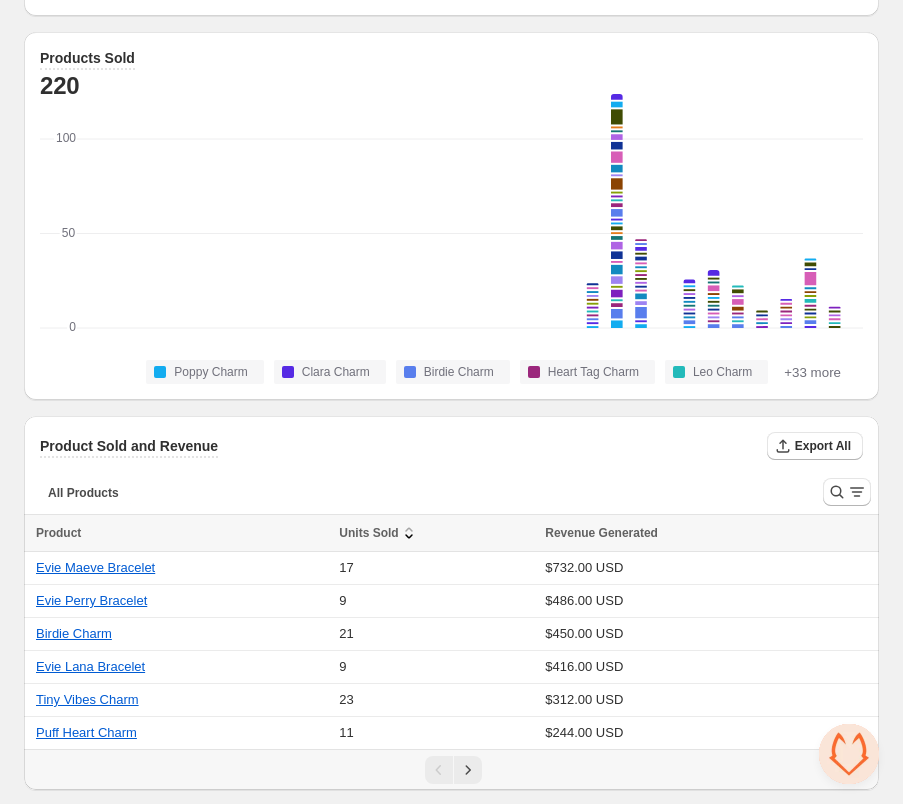 click on "Units Sold" at bounding box center [368, 533] 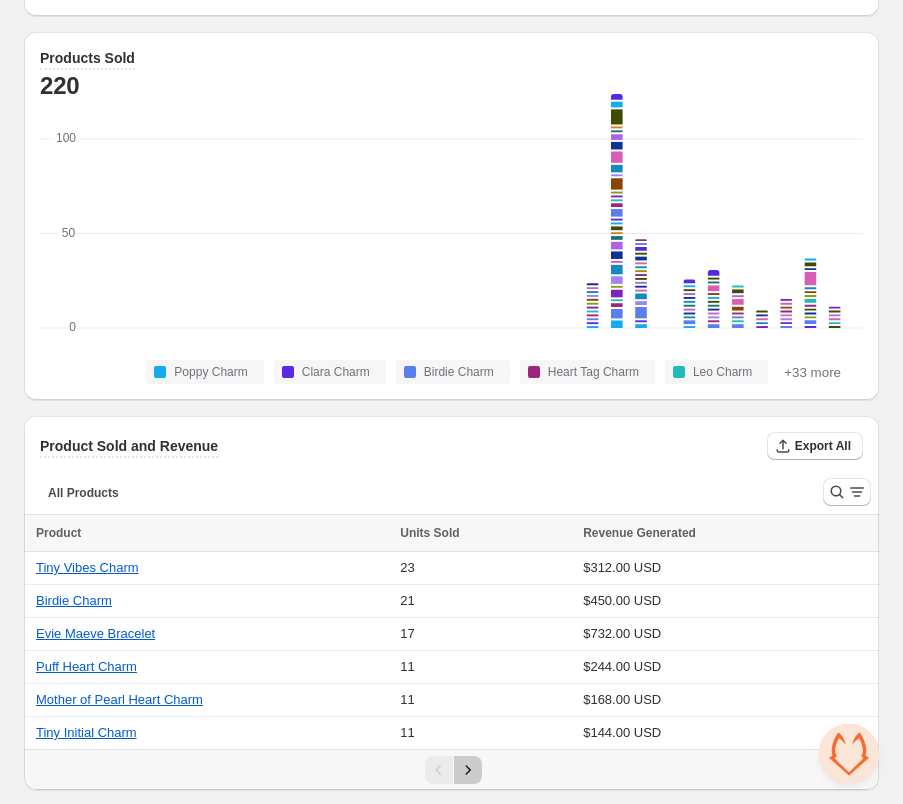 click 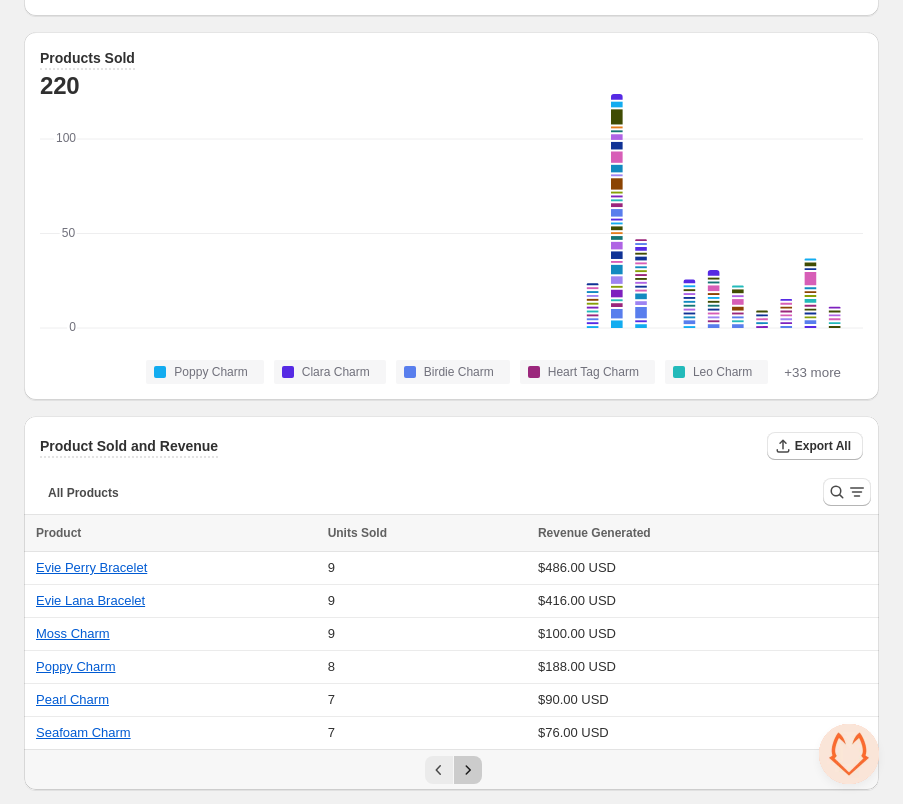 click 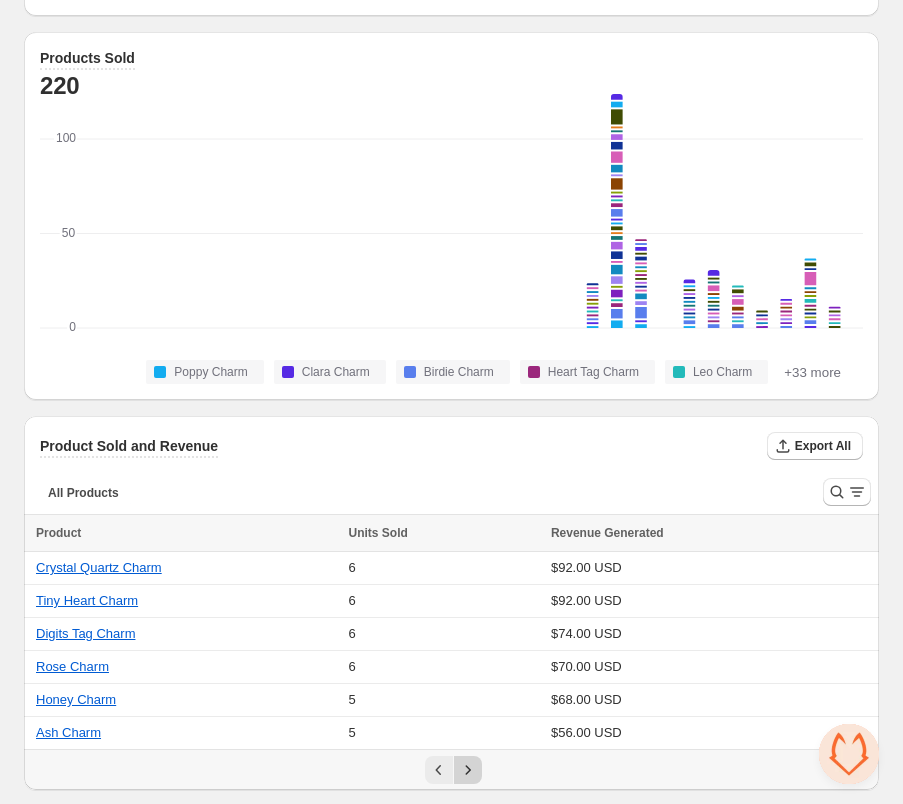 click at bounding box center [468, 770] 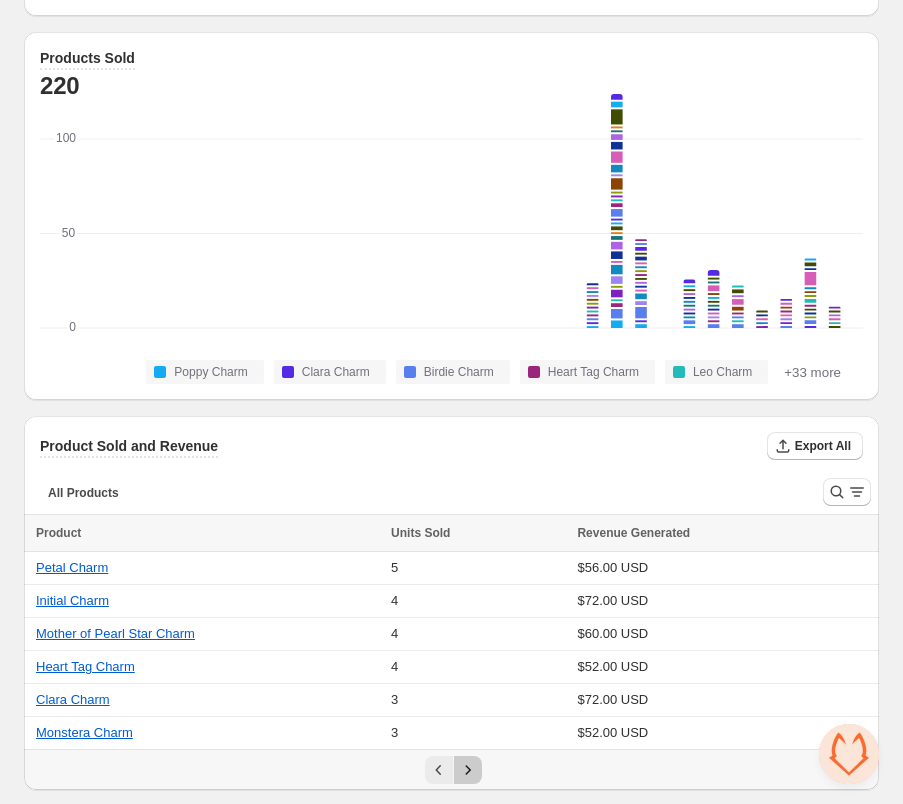 click 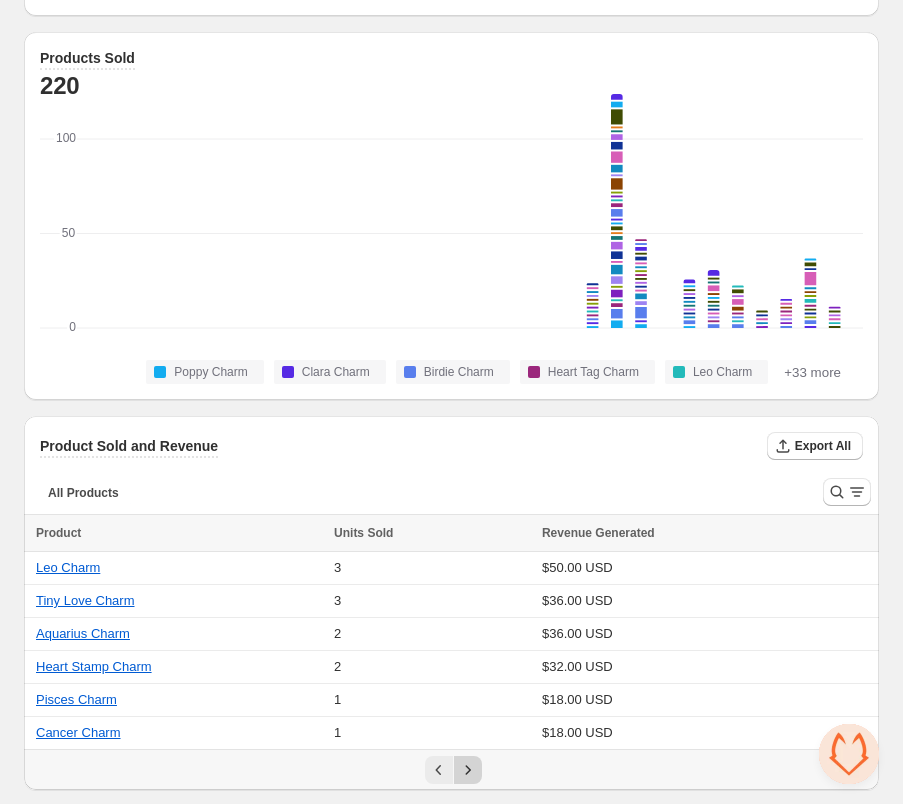 click at bounding box center (468, 770) 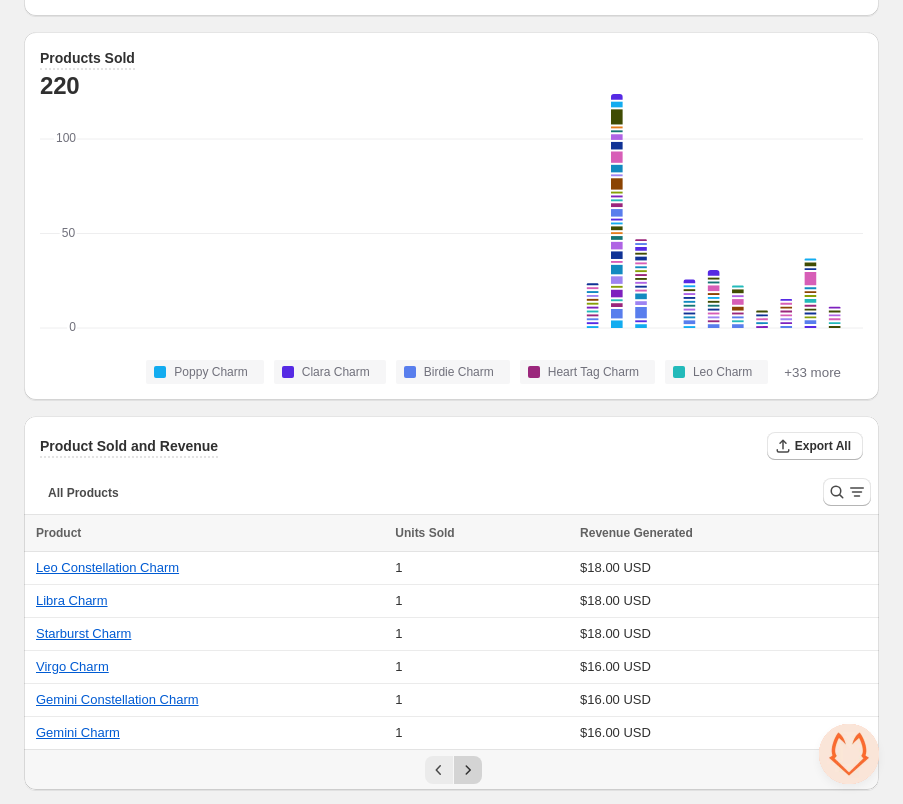 click at bounding box center [468, 770] 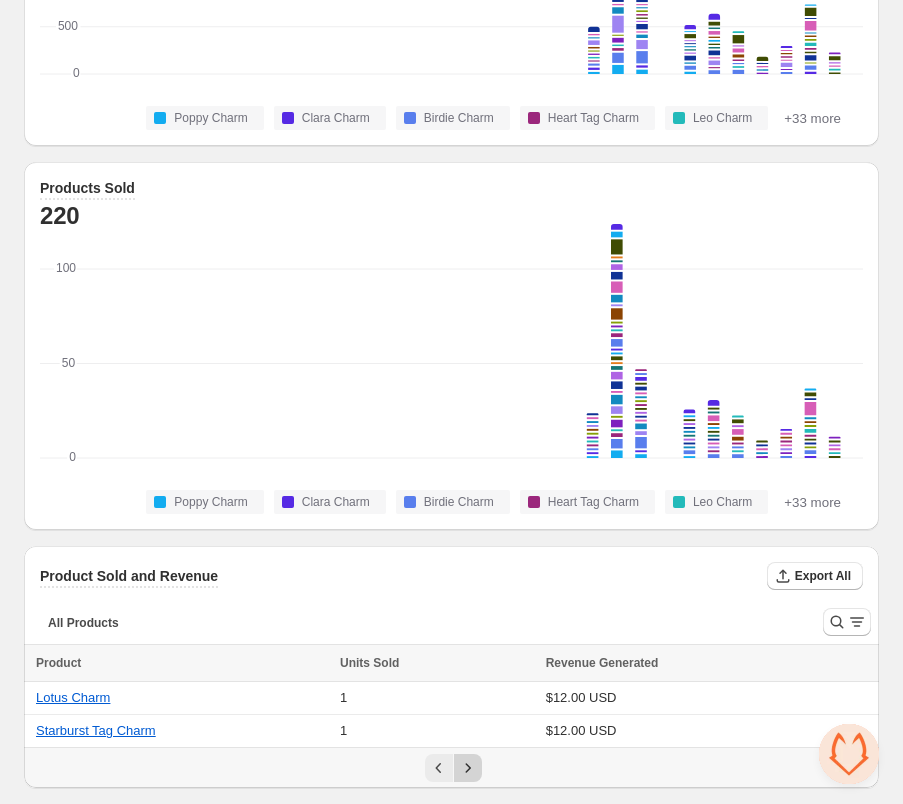 scroll, scrollTop: 342, scrollLeft: 0, axis: vertical 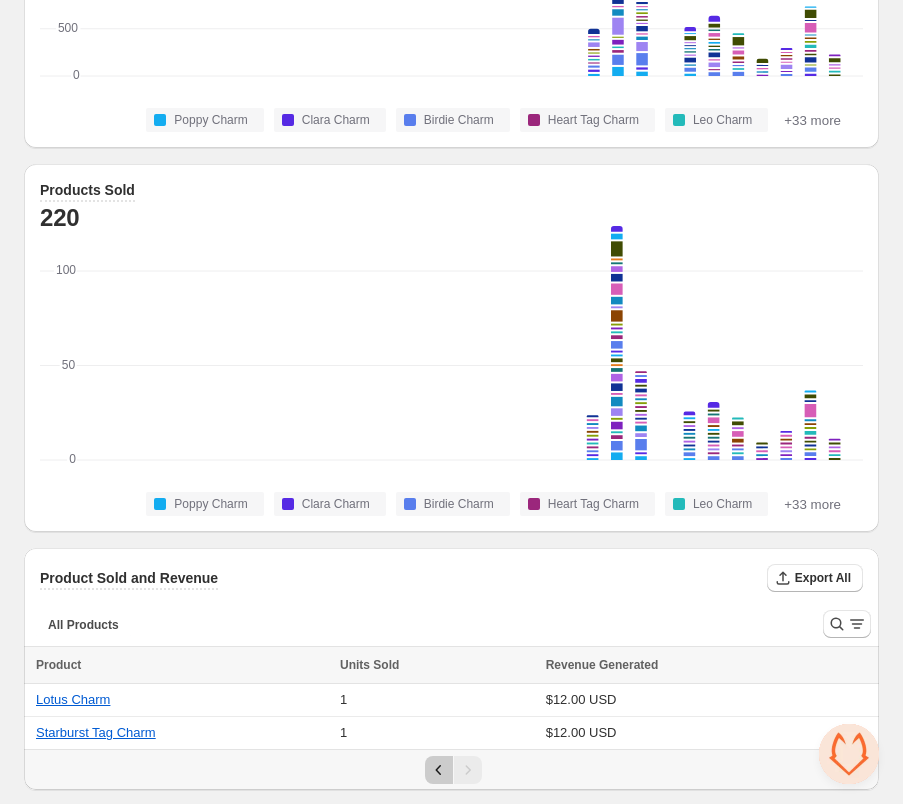 click 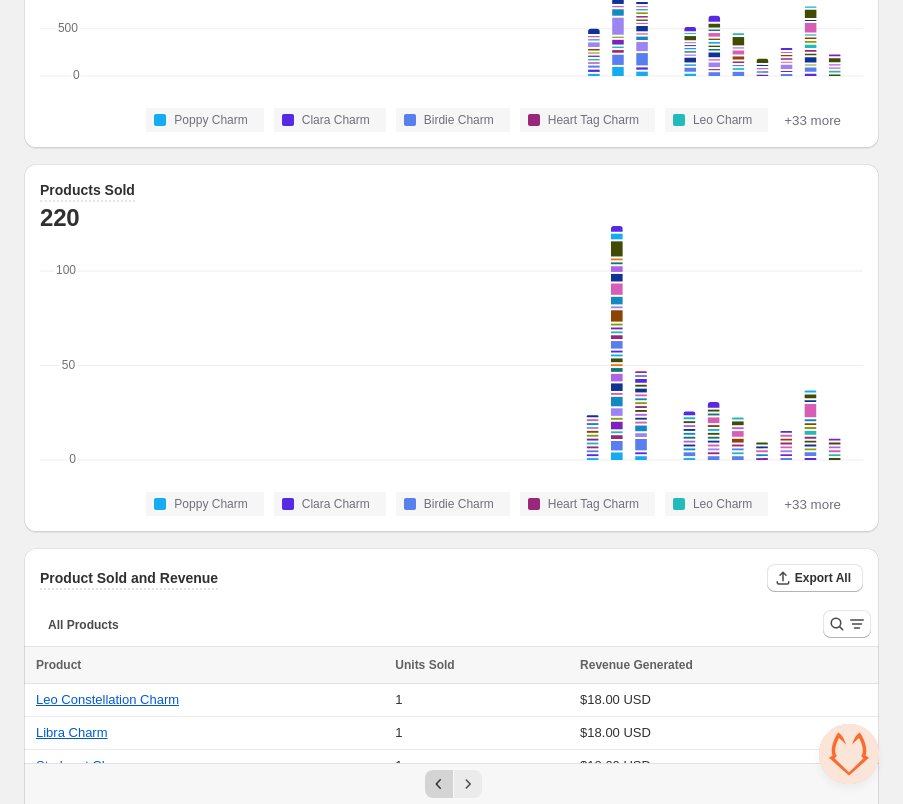 click at bounding box center (451, 784) 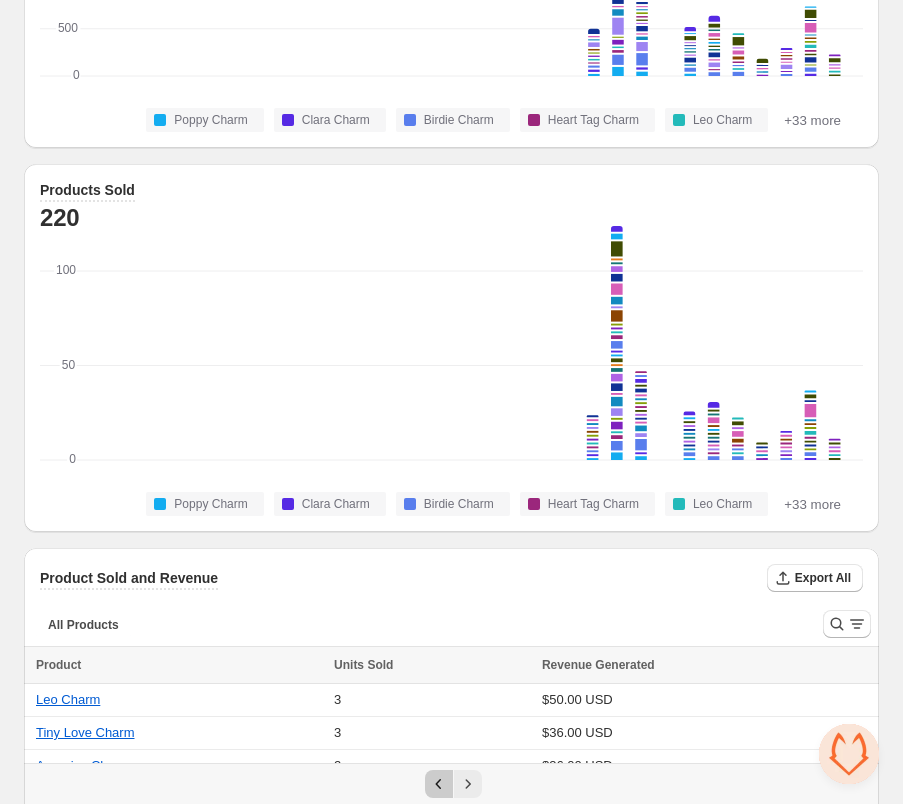 click 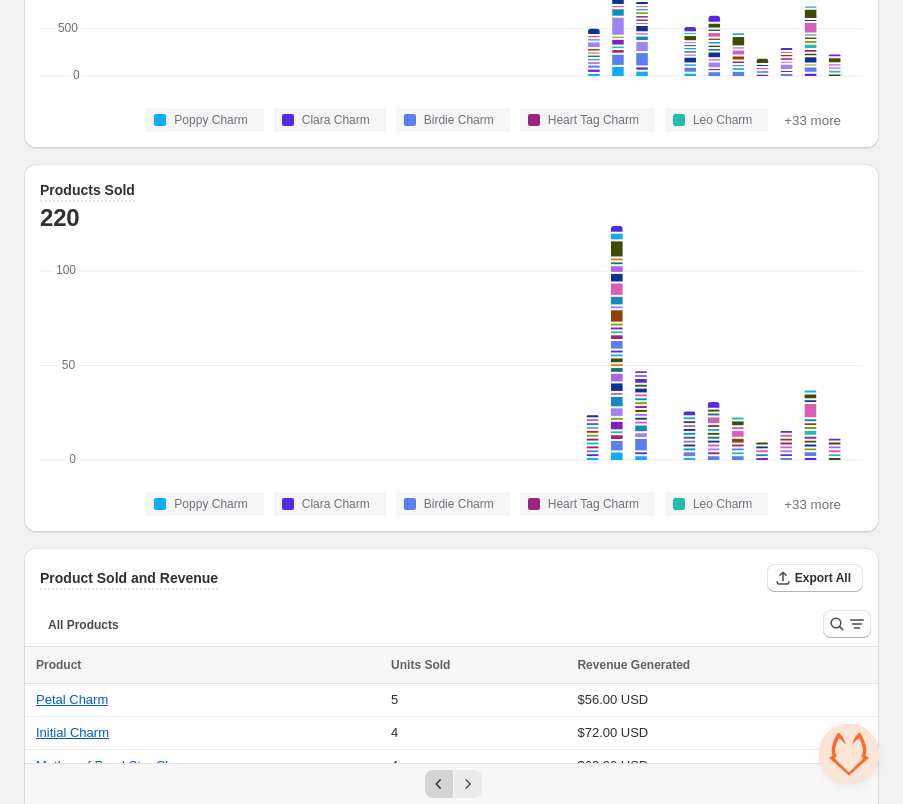 click 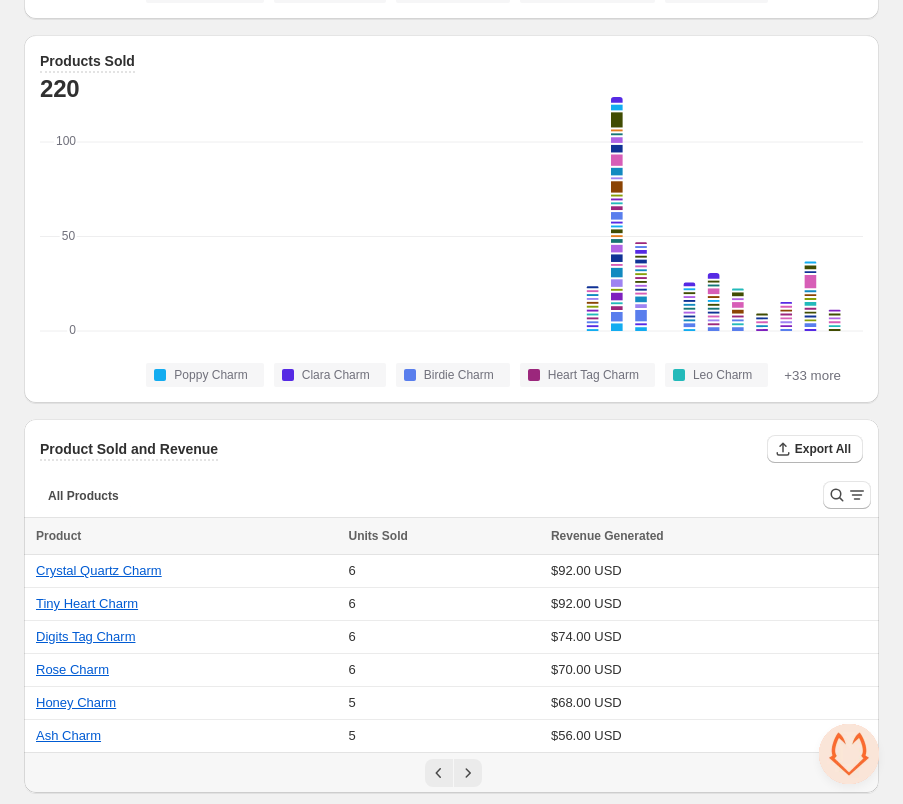 scroll, scrollTop: 474, scrollLeft: 0, axis: vertical 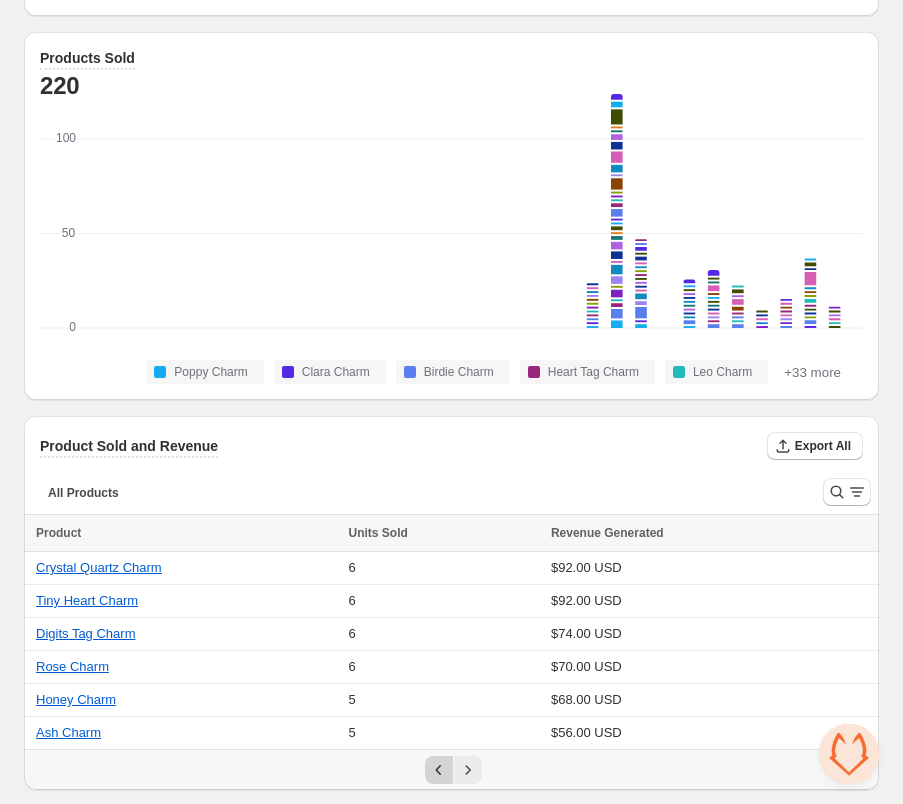 click 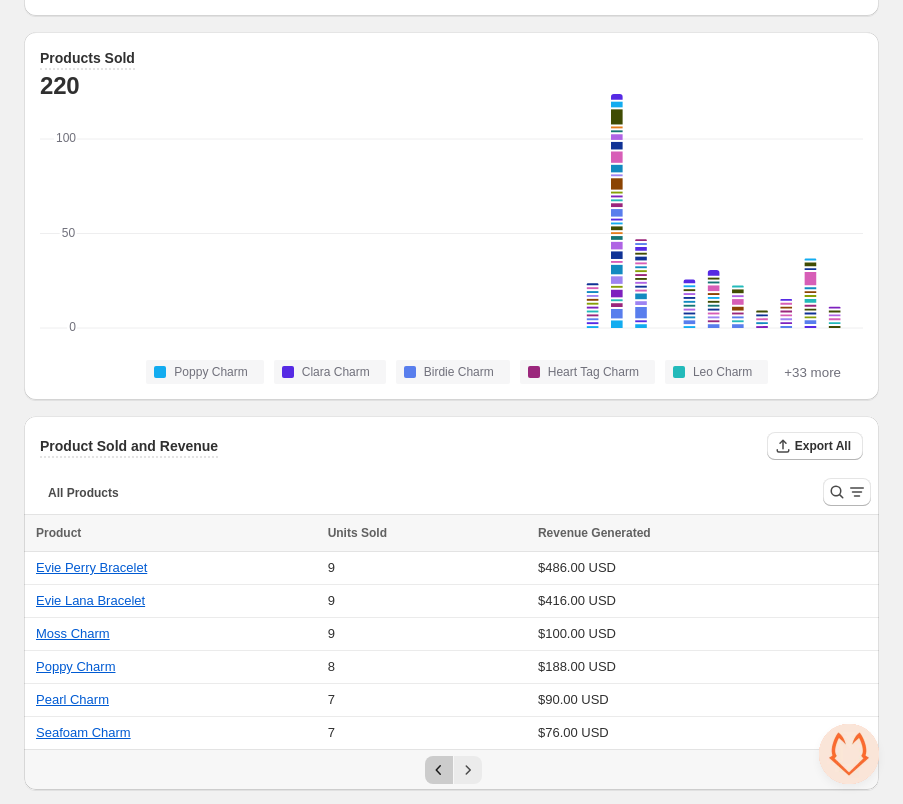 click 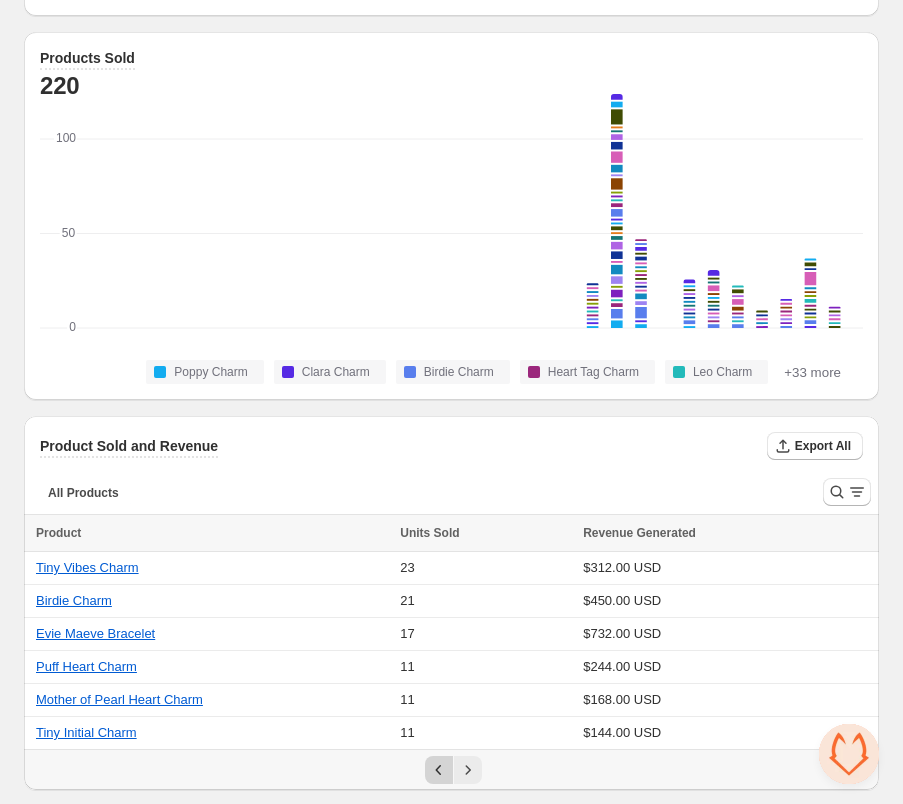 click at bounding box center (439, 770) 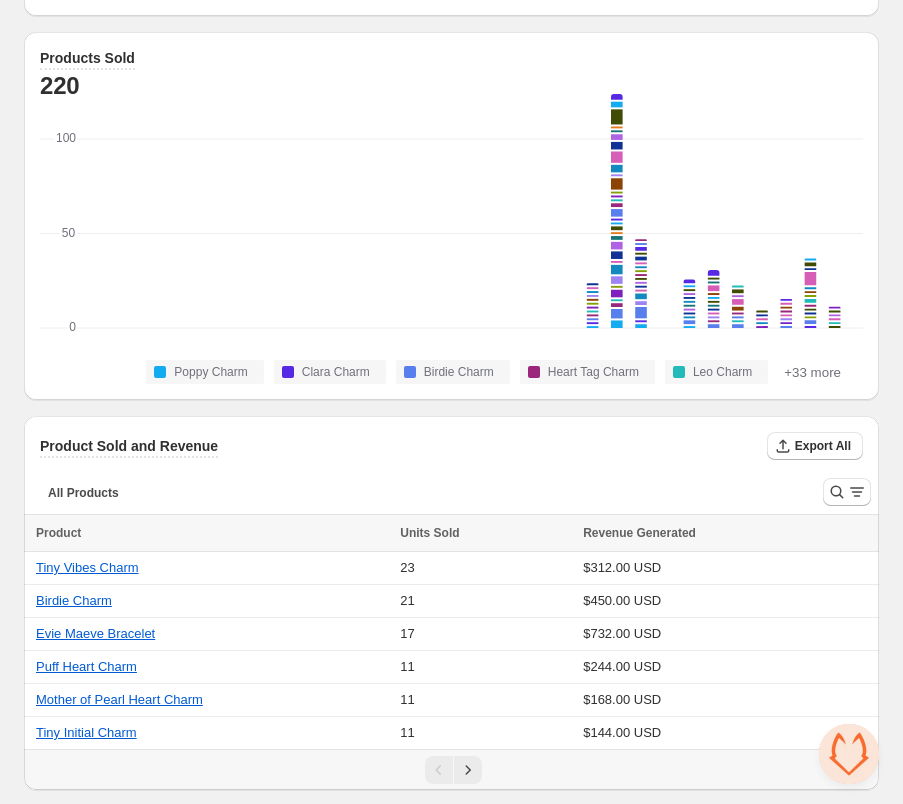 click at bounding box center (439, 770) 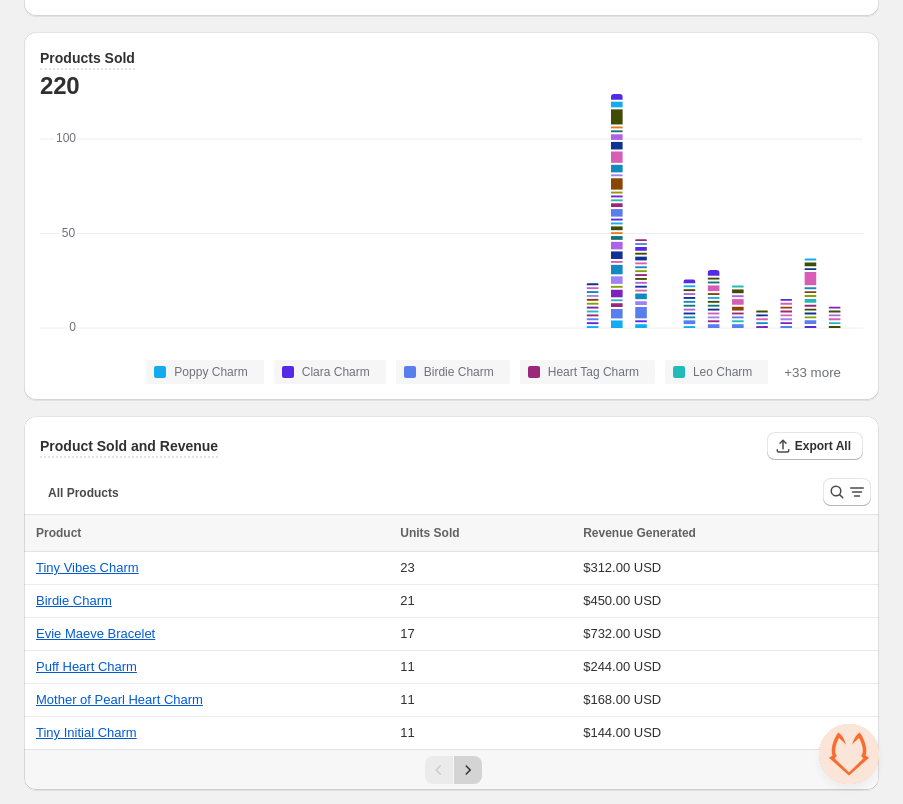 click 